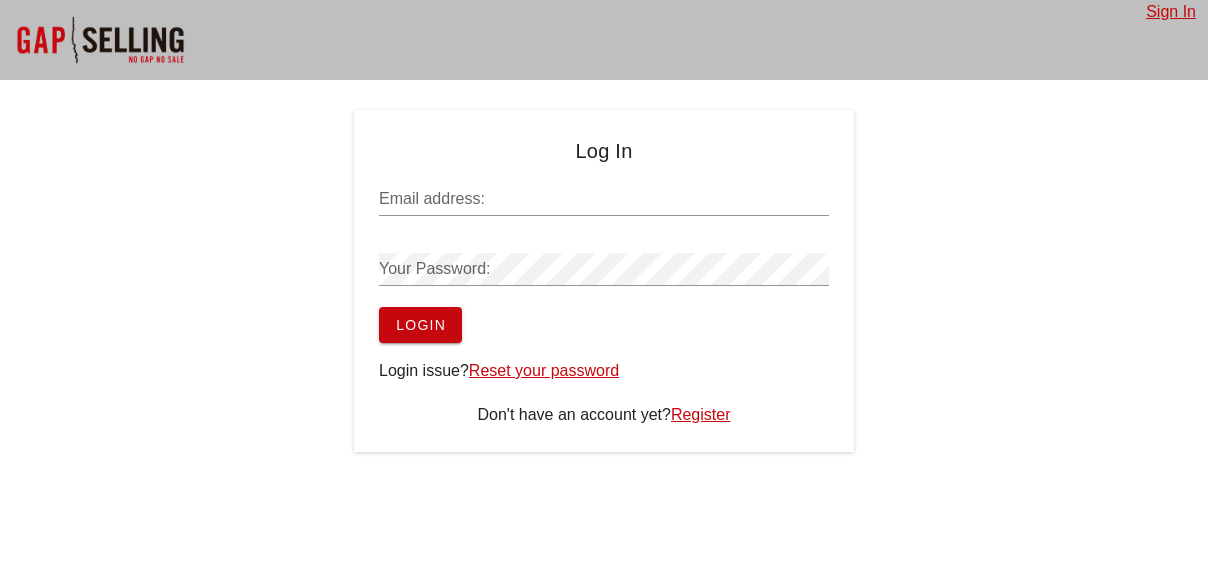 scroll, scrollTop: 0, scrollLeft: 0, axis: both 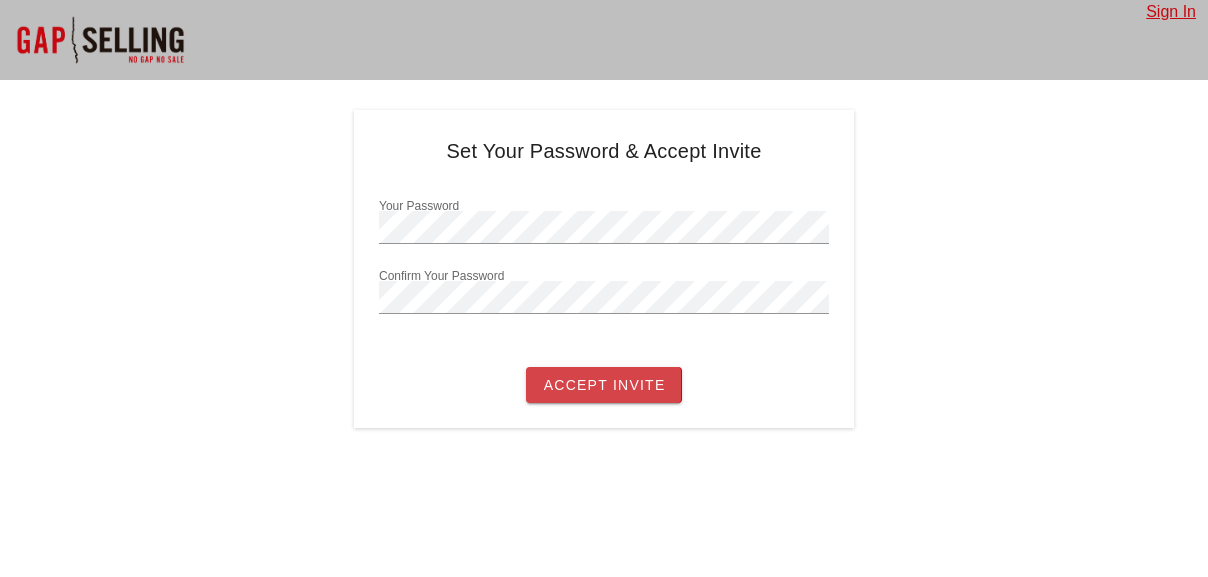 click on "Accept Invite" at bounding box center (603, 385) 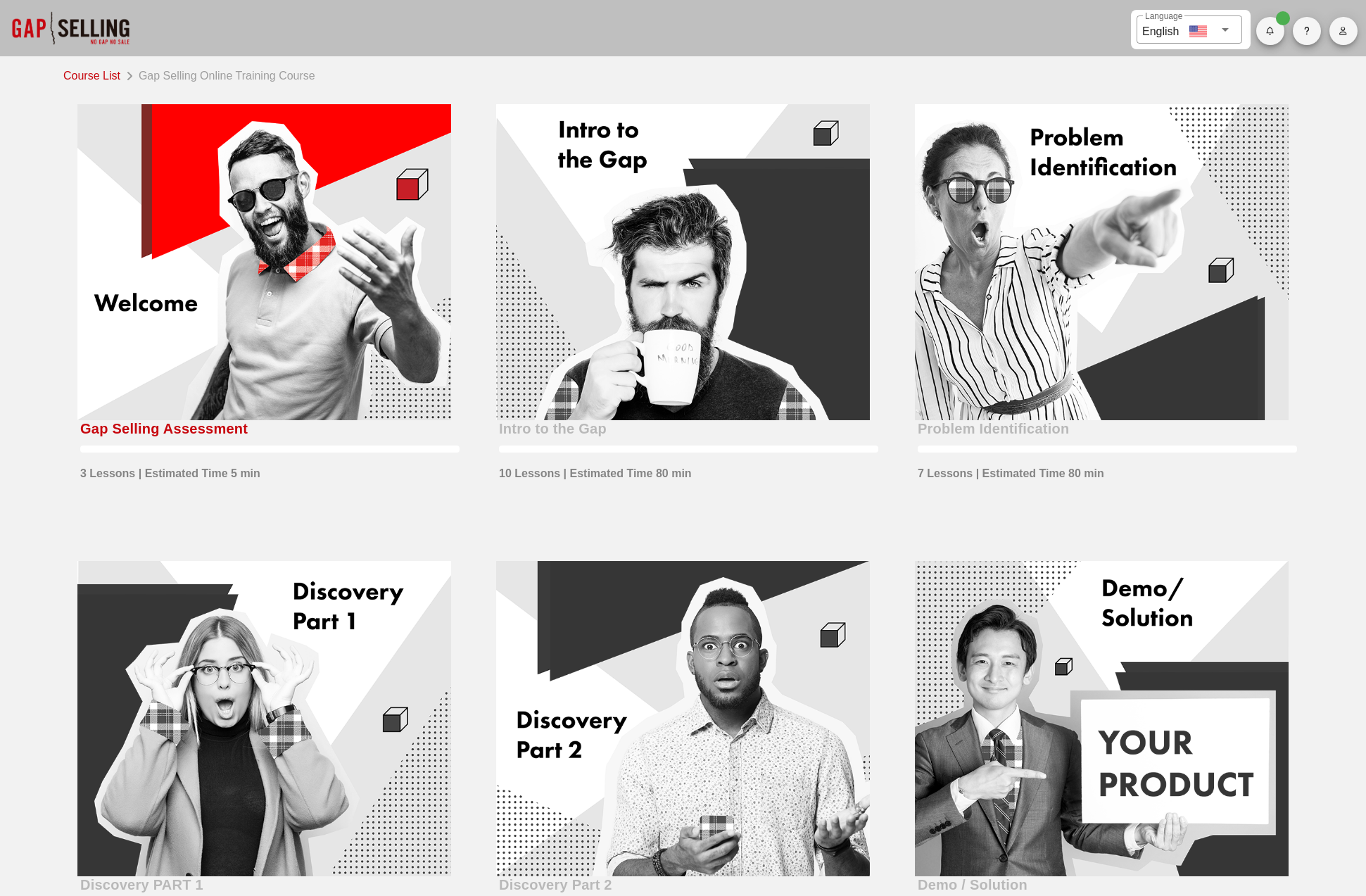 click at bounding box center (264, 262) 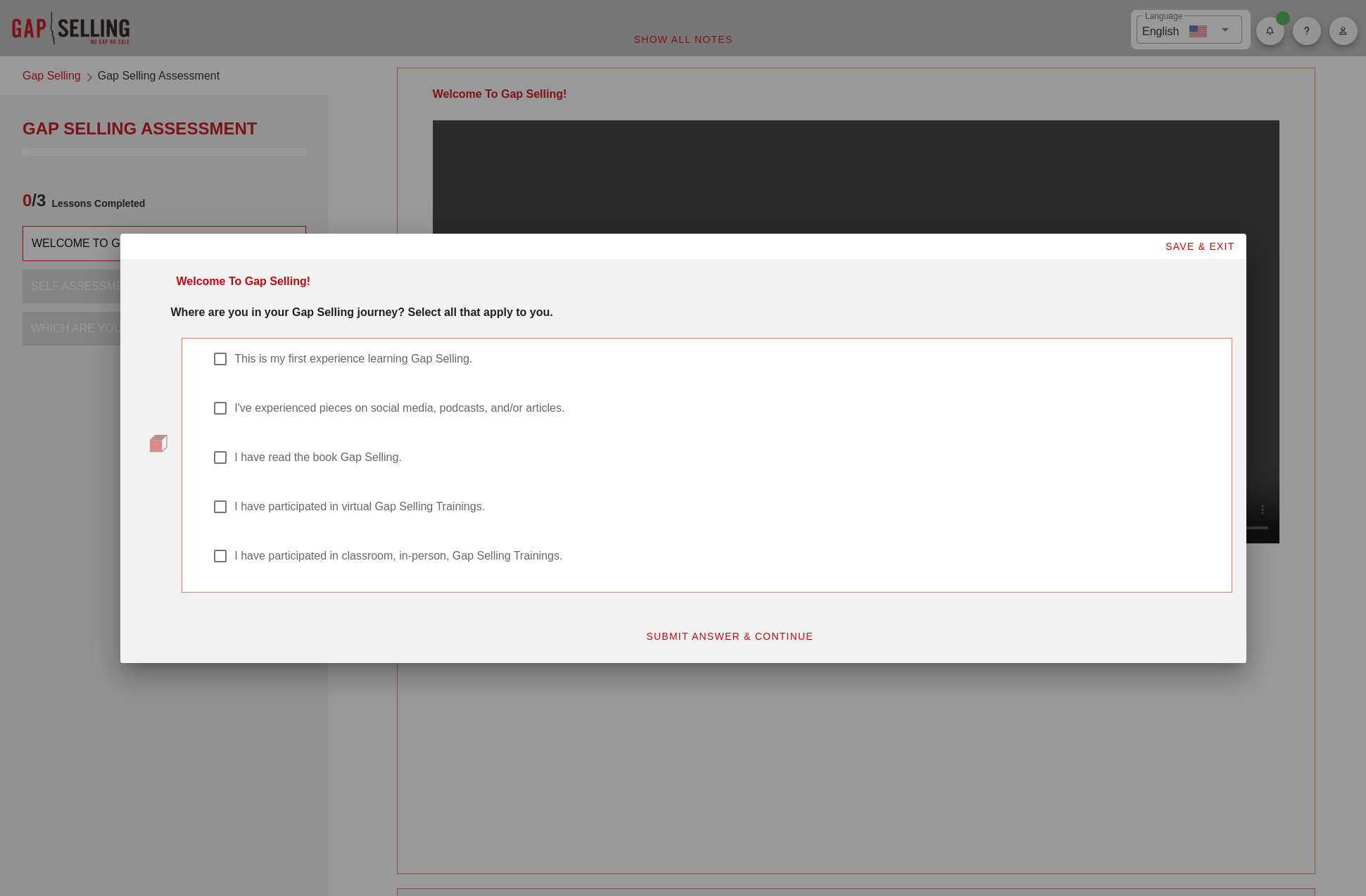 click at bounding box center (220, 359) 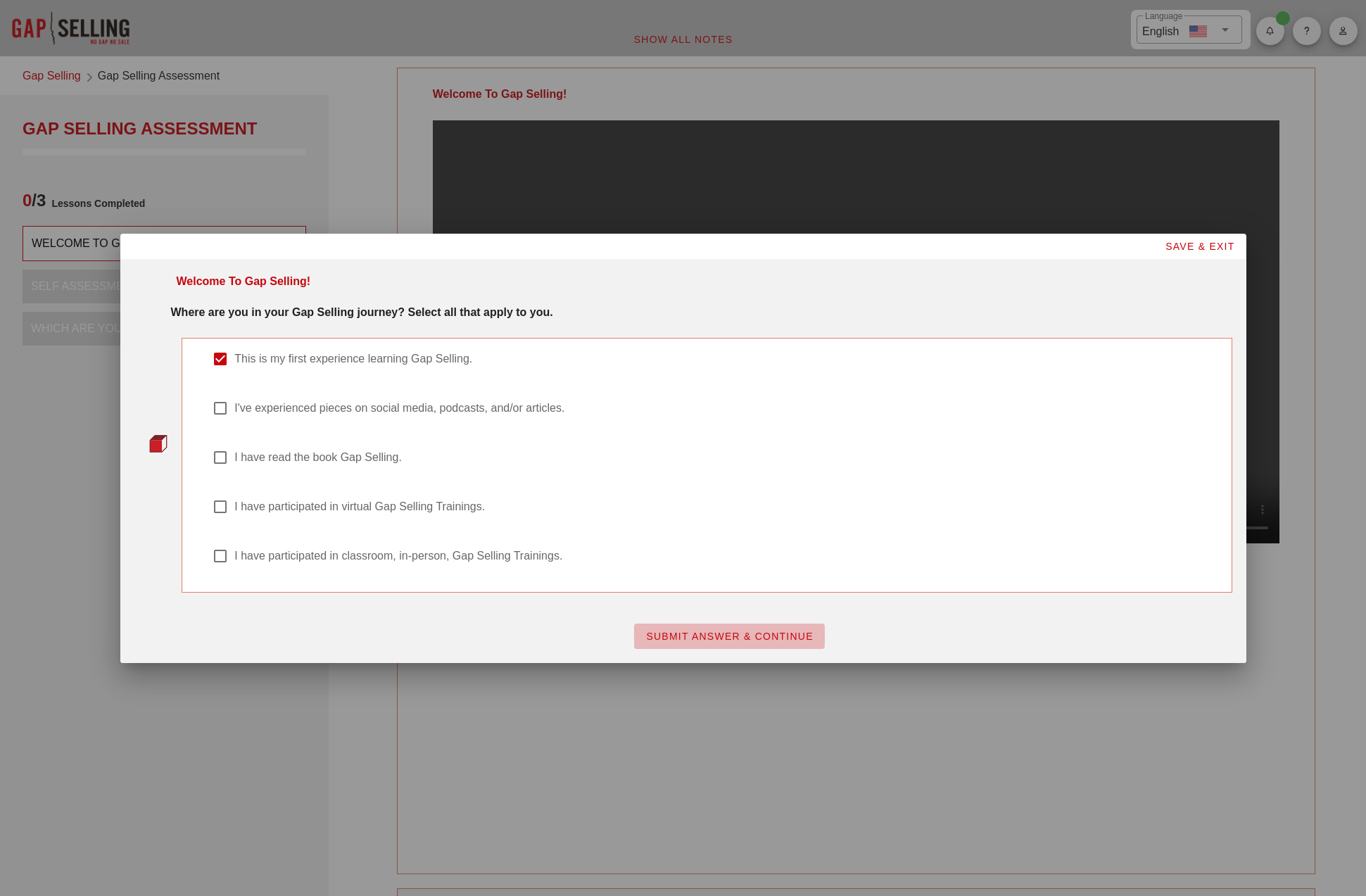 click on "SUBMIT ANSWER & CONTINUE" at bounding box center (729, 636) 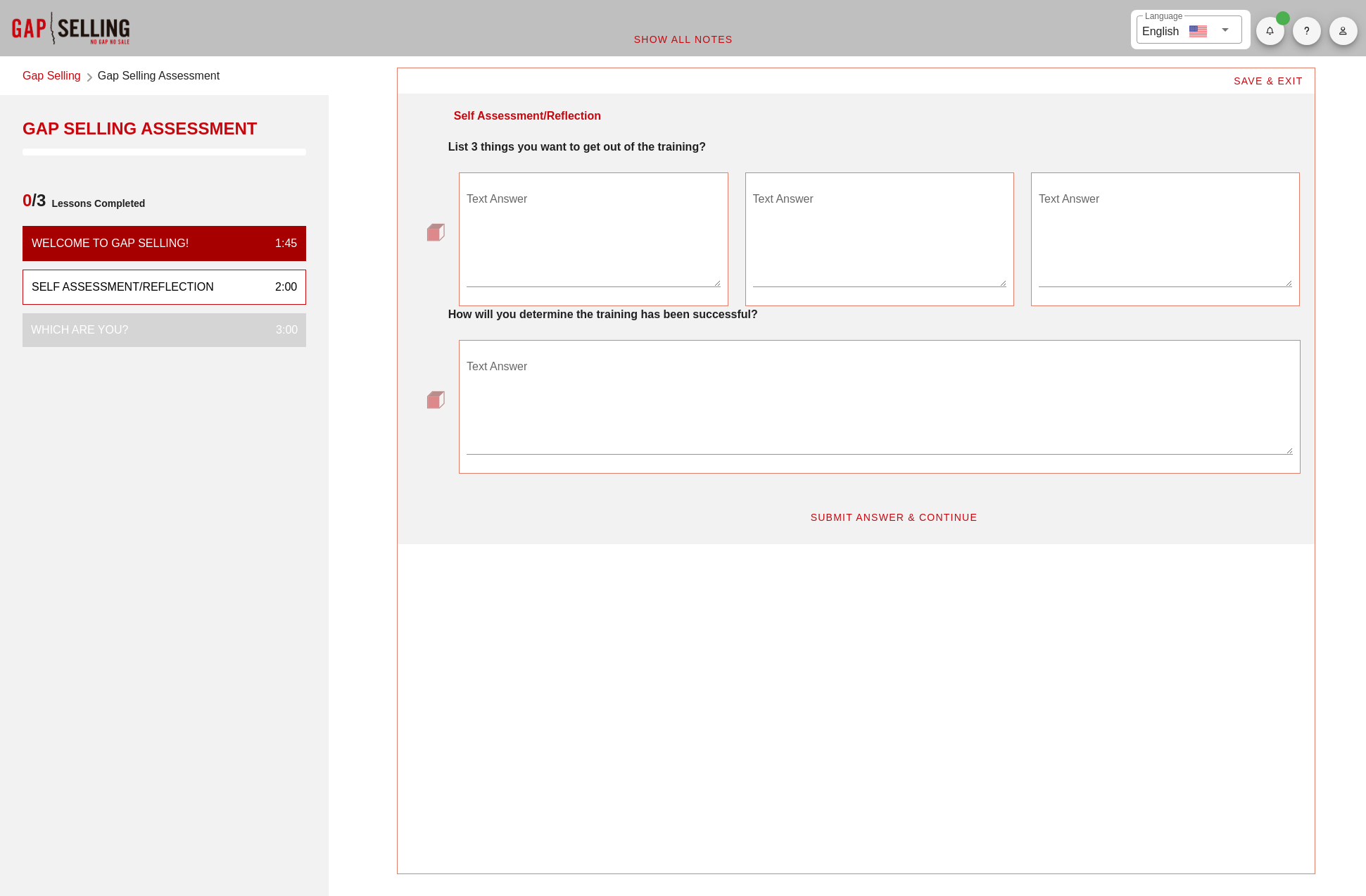 click on "Text Answer" at bounding box center (593, 237) 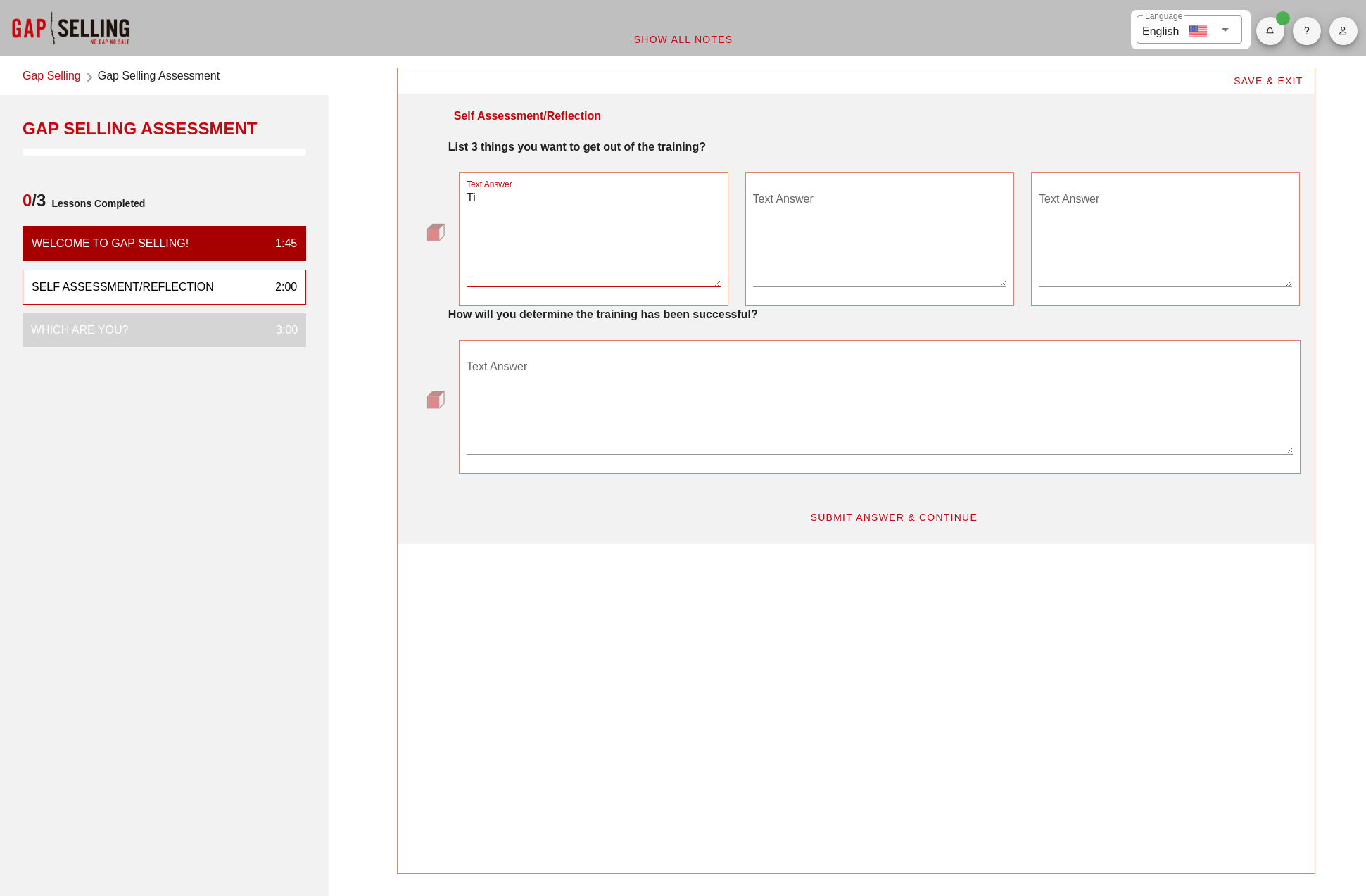 type on "T" 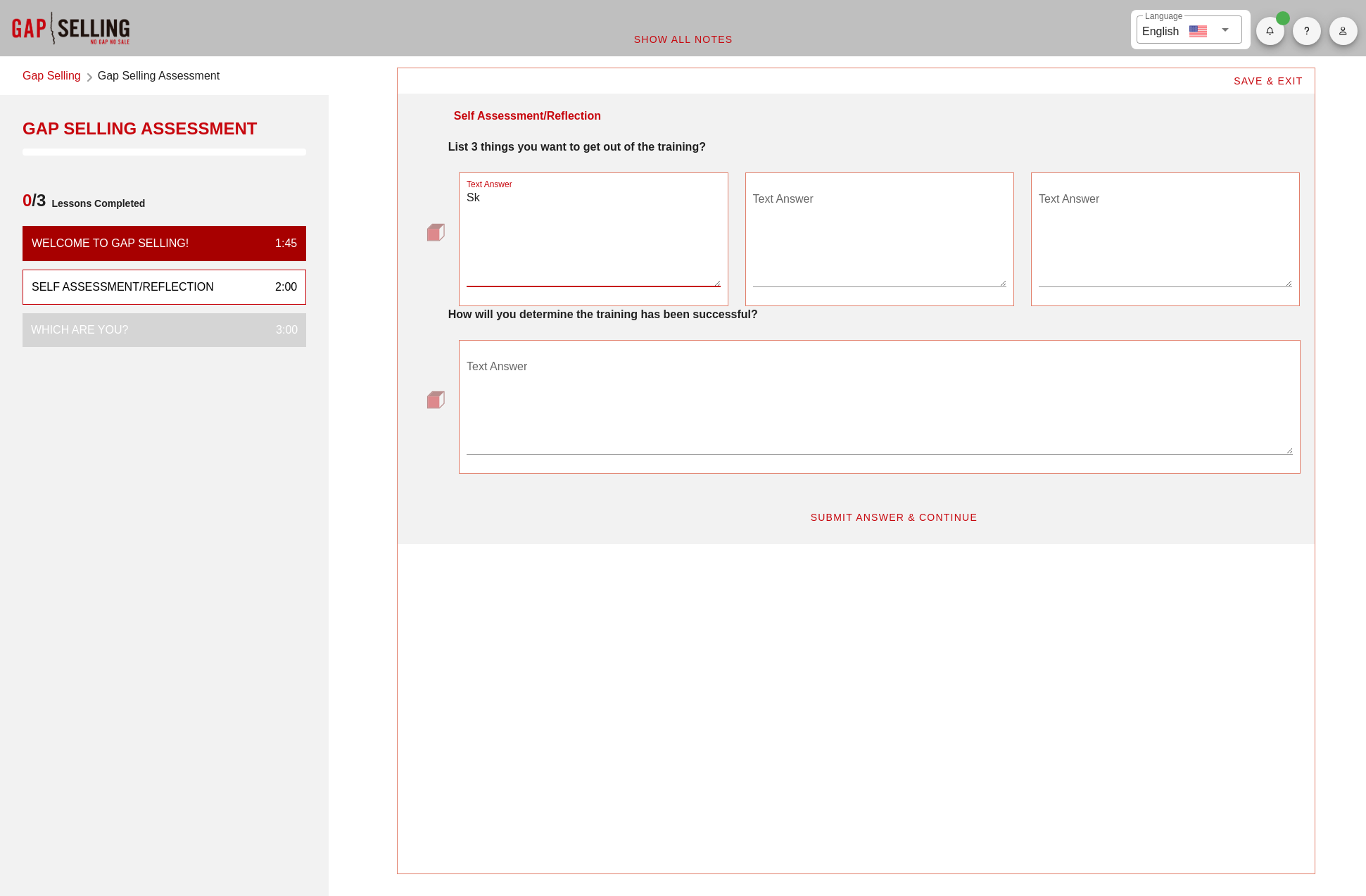 type on "S" 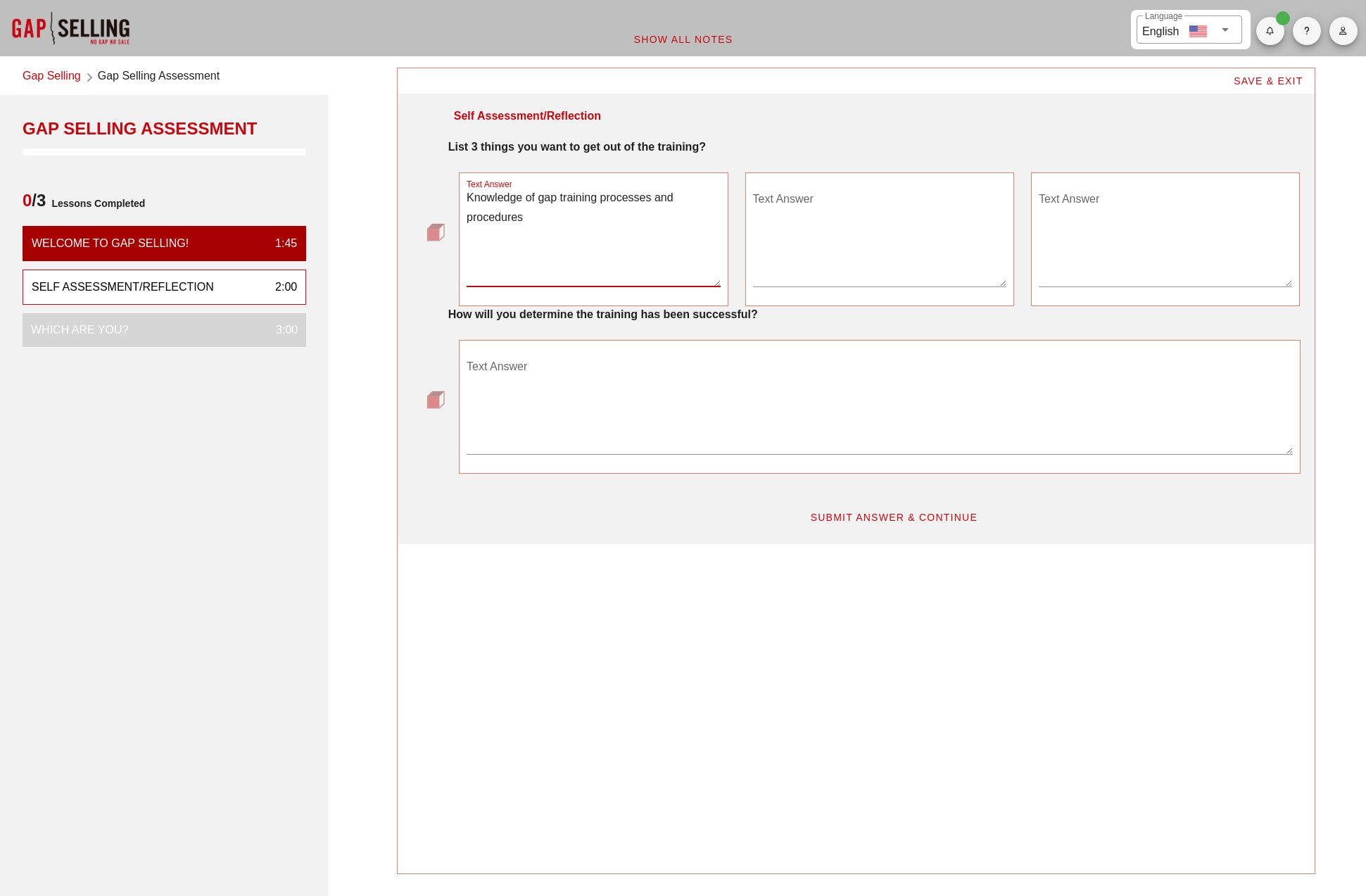 type on "Knowledge of gap training processes and procedures" 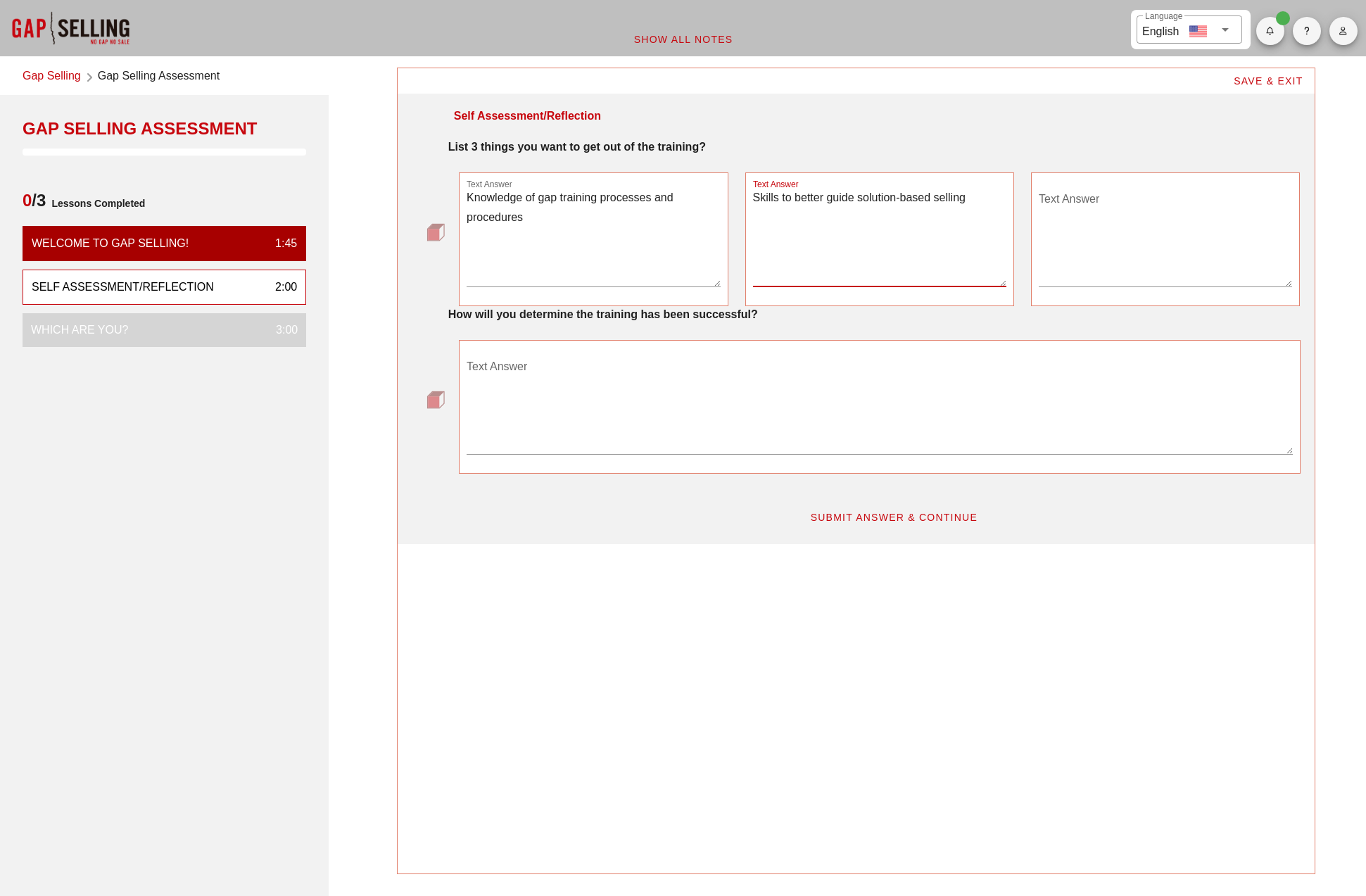 type on "Skills to better guide solution-based selling" 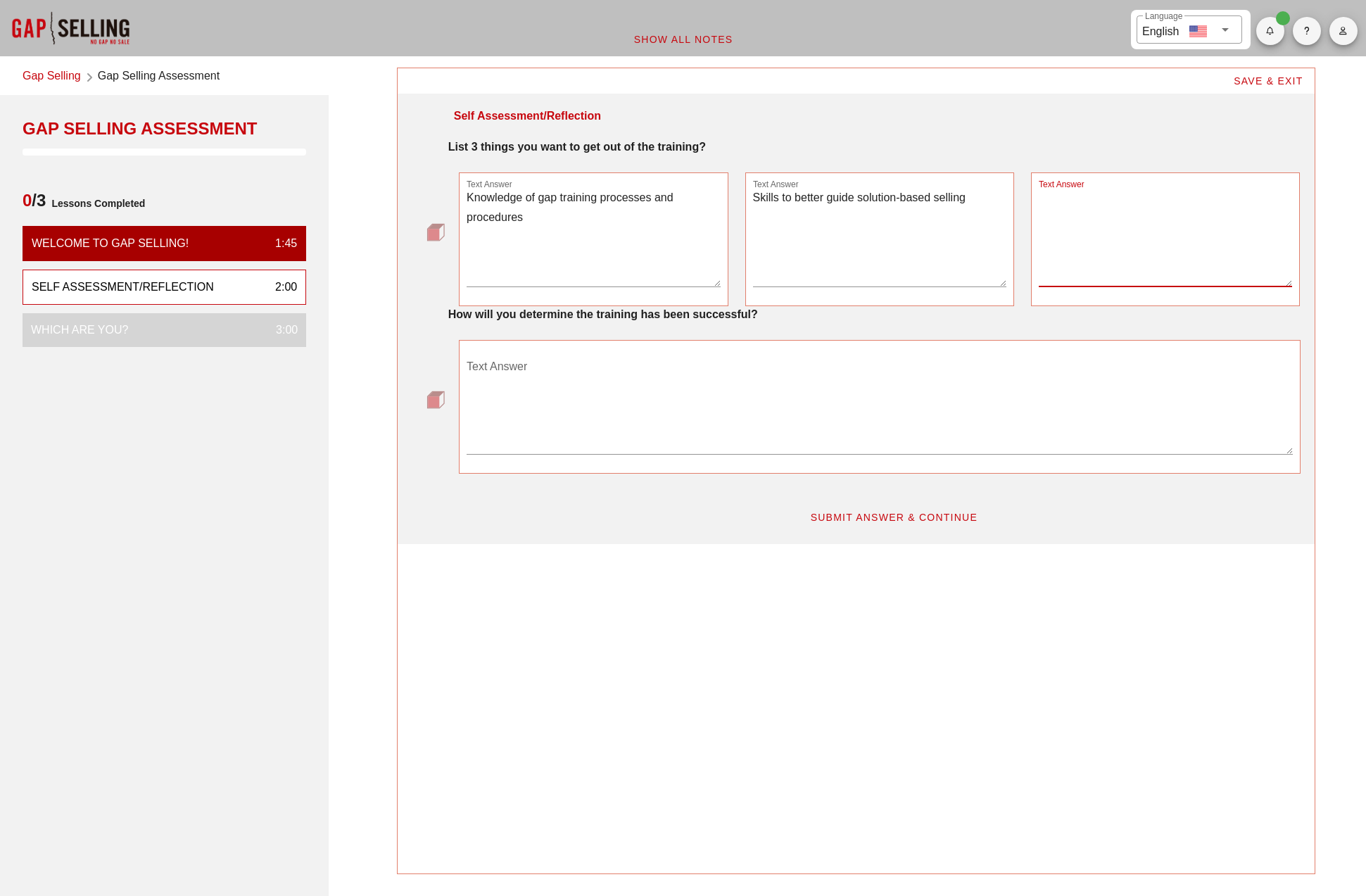 click on "Text Answer" at bounding box center [1165, 237] 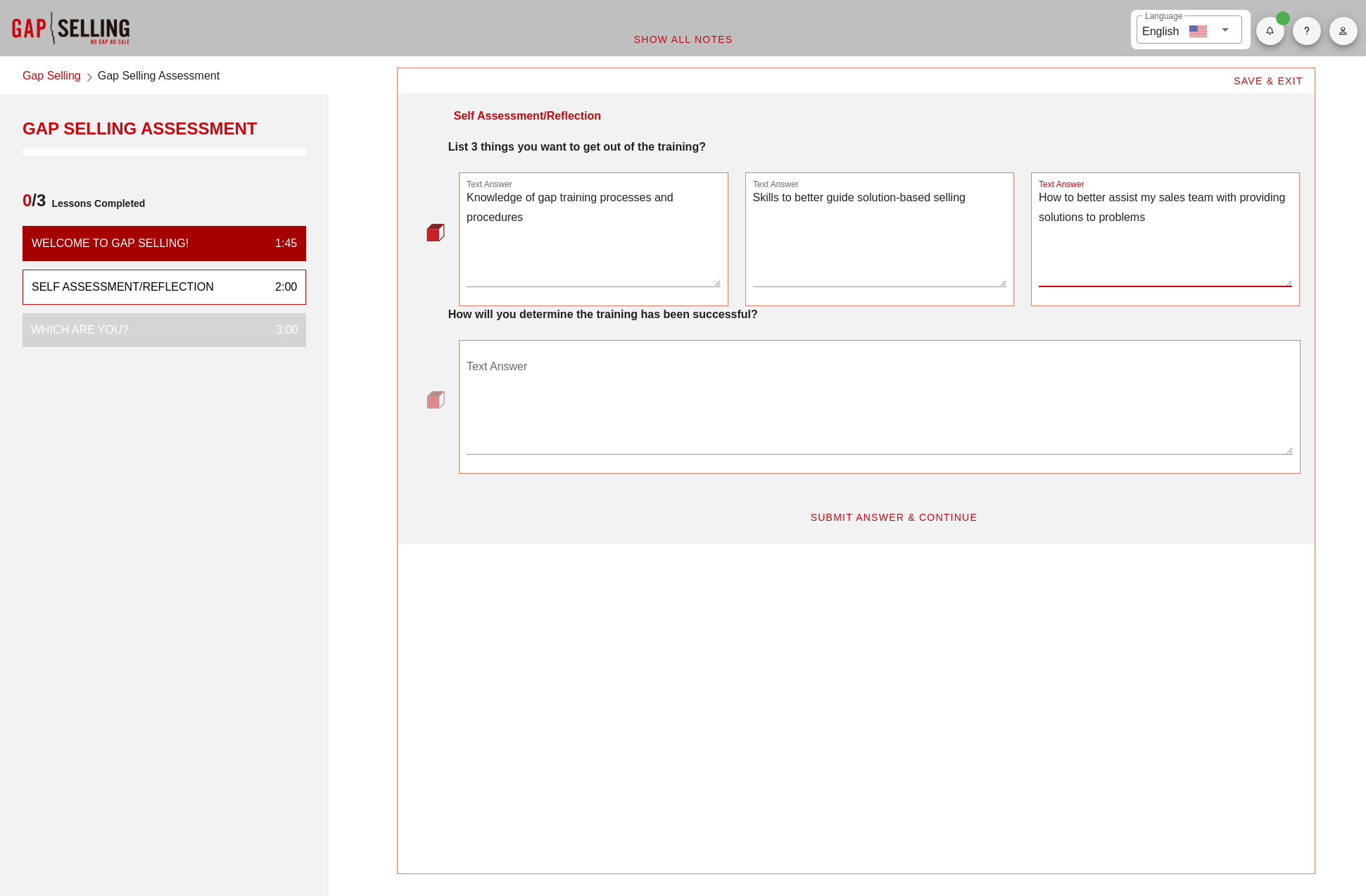 type on "How to better assist my sales team with providing solutions to problems" 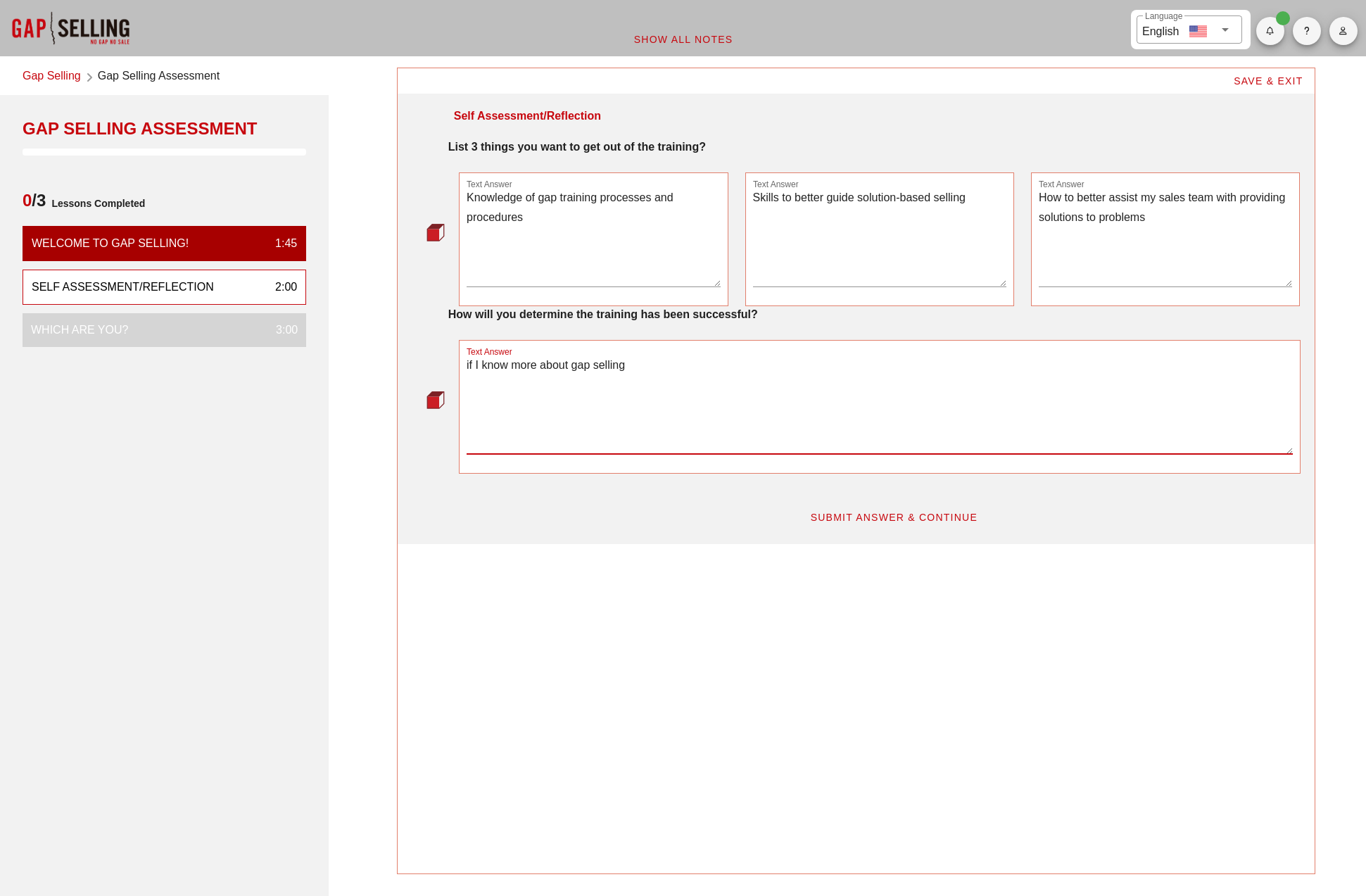type on "if I know more about gap selling" 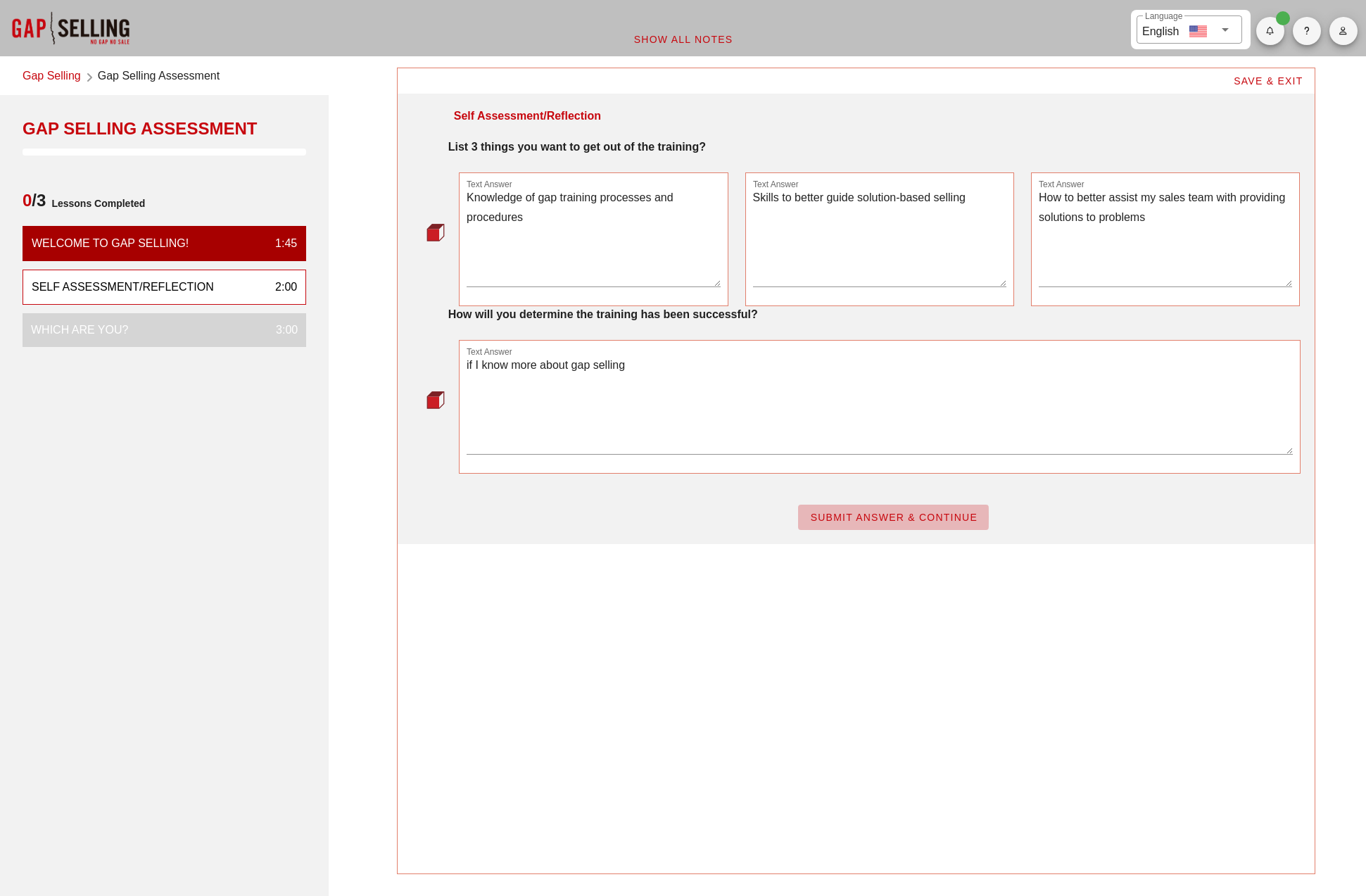 click on "SUBMIT ANSWER & CONTINUE" at bounding box center (893, 517) 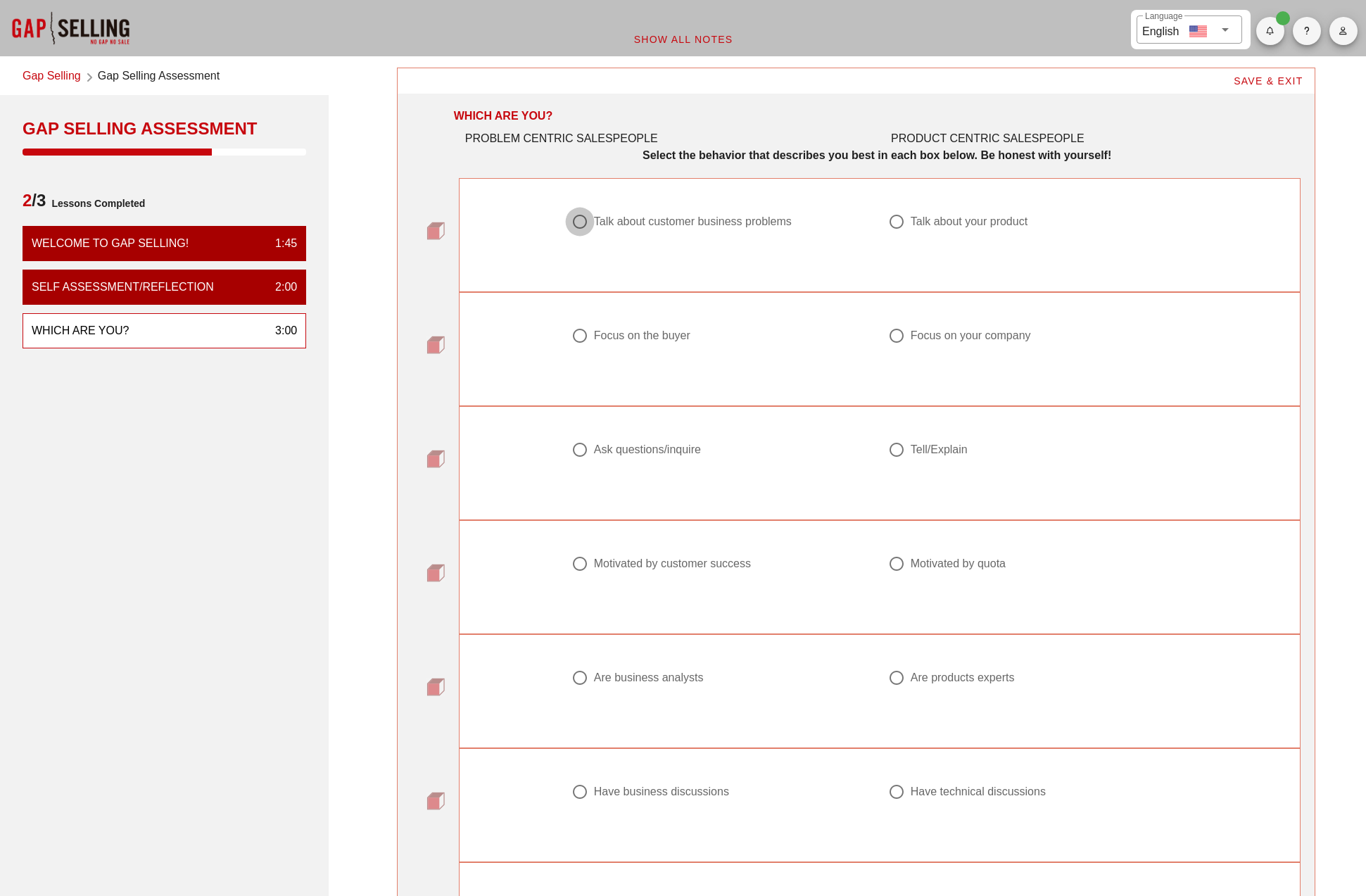 click at bounding box center (580, 222) 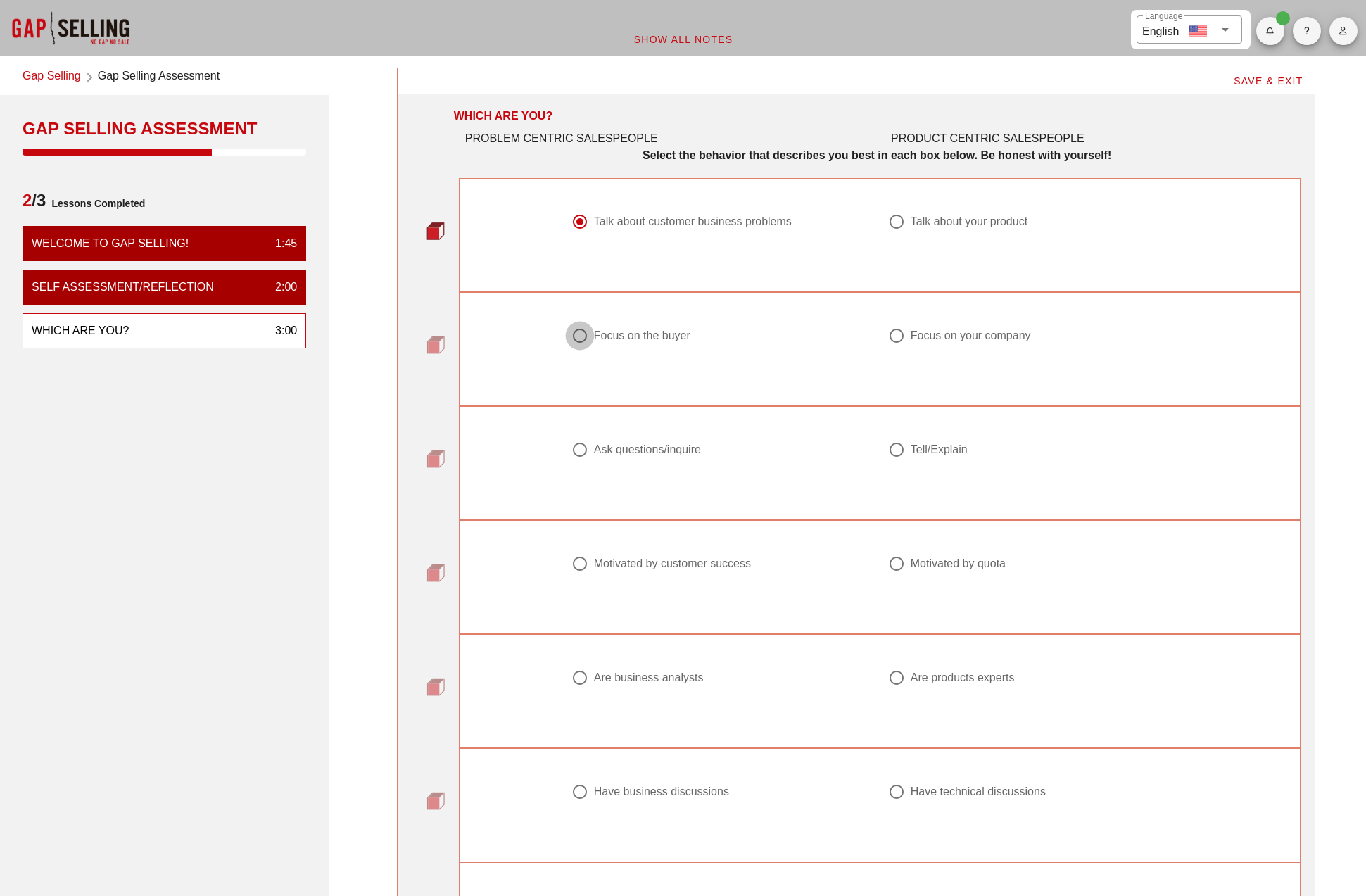 click at bounding box center (580, 336) 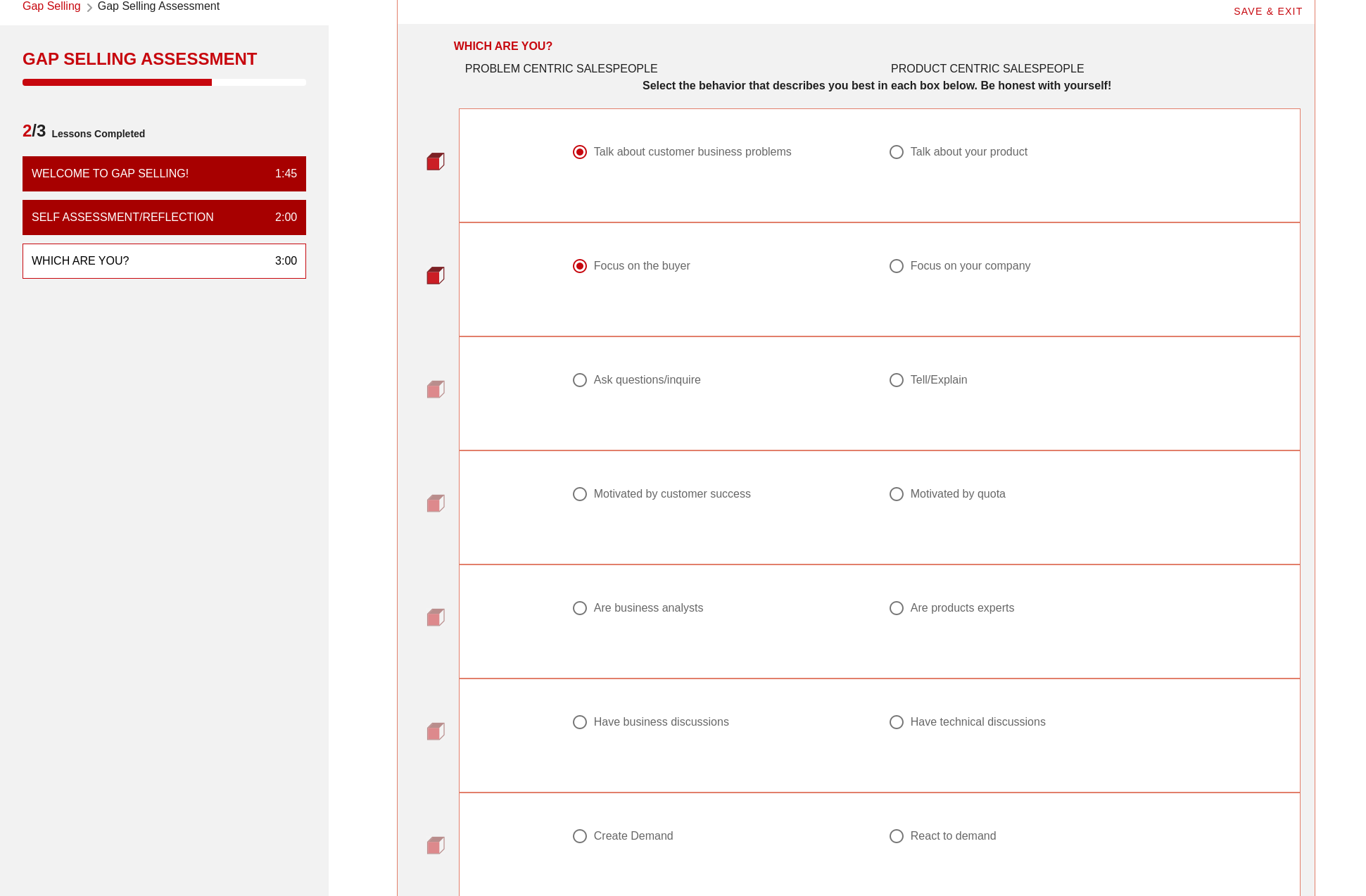 scroll, scrollTop: 141, scrollLeft: 0, axis: vertical 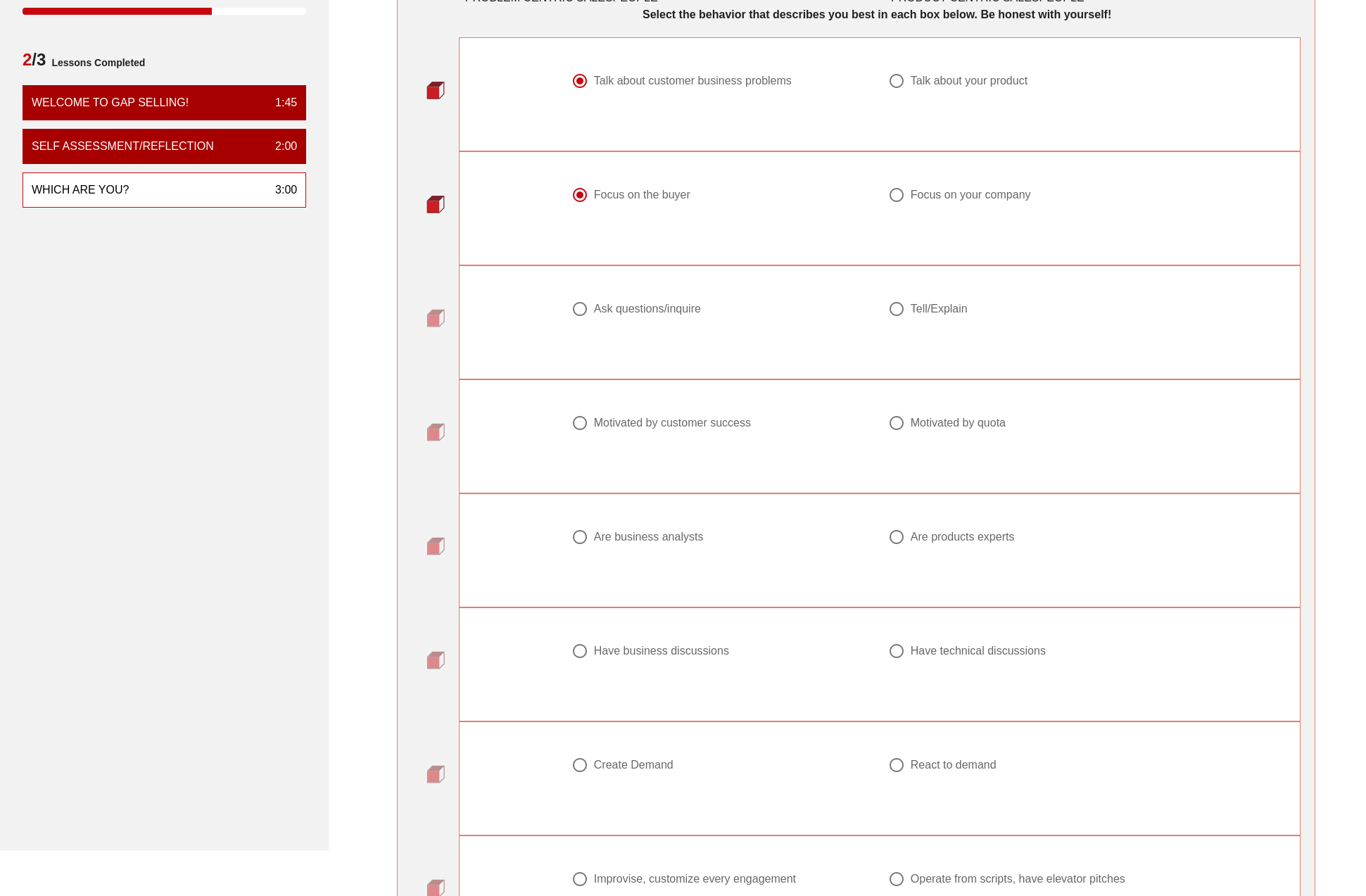 click at bounding box center [580, 309] 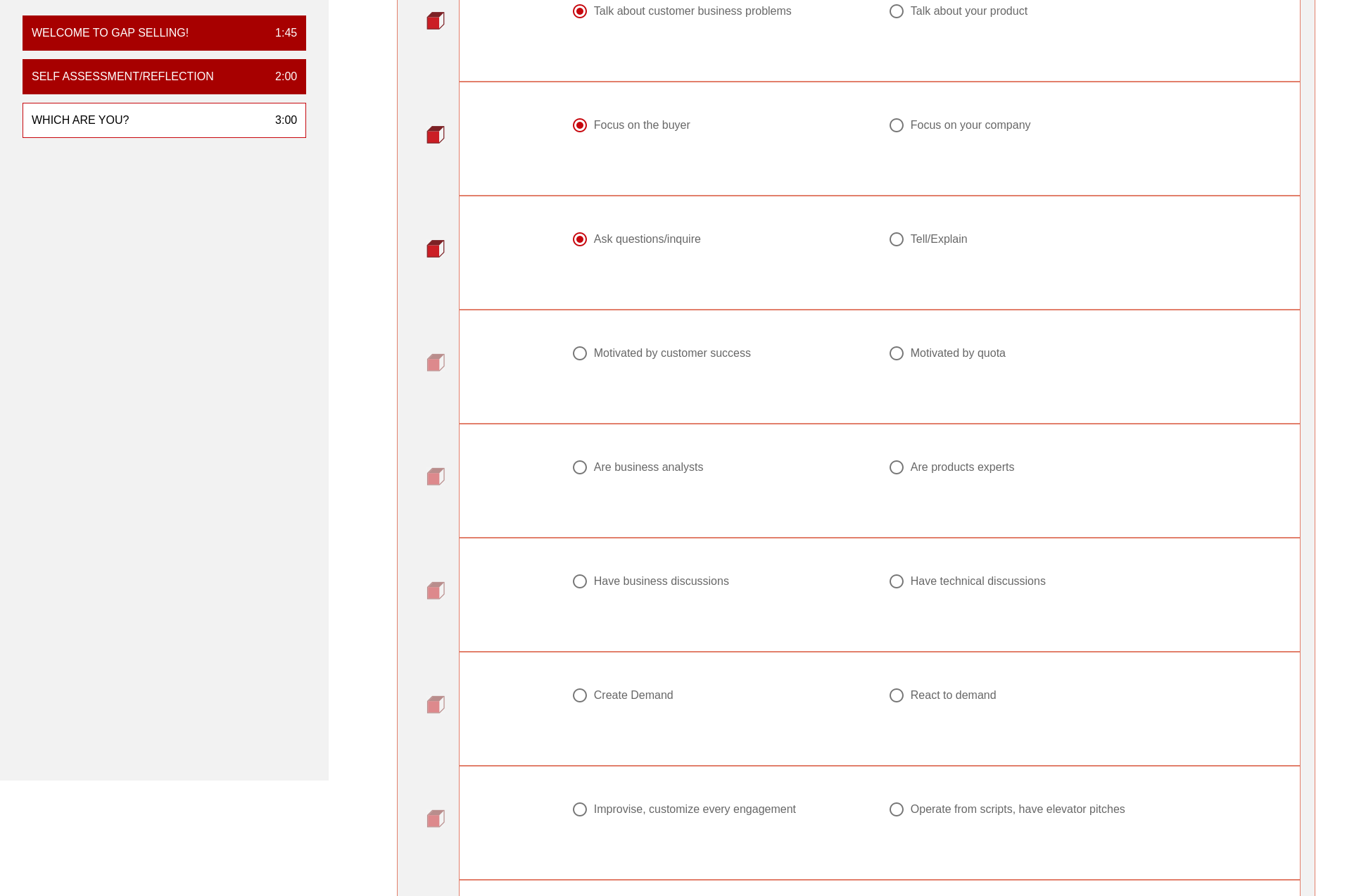 scroll, scrollTop: 352, scrollLeft: 0, axis: vertical 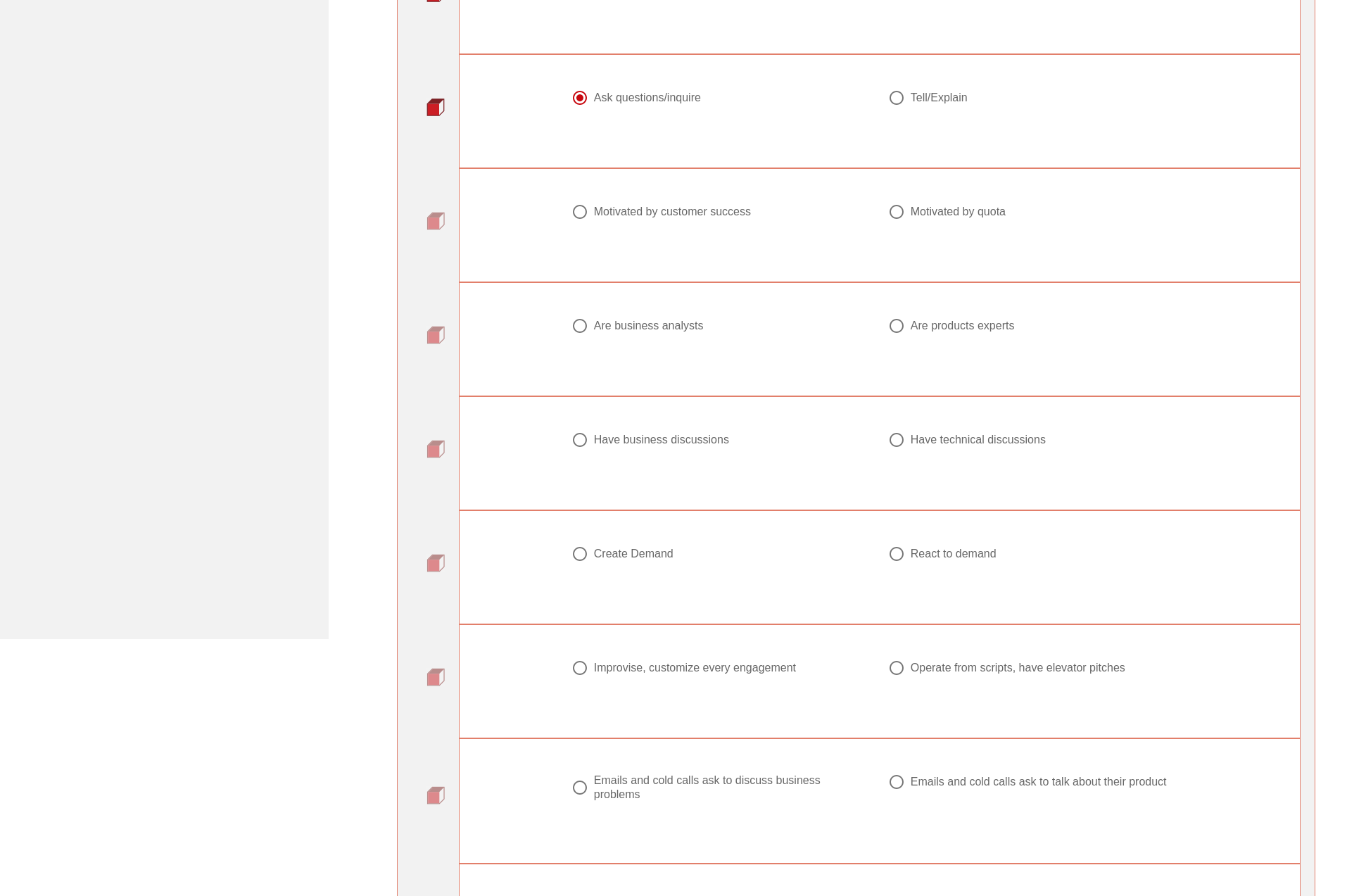 click at bounding box center [580, 212] 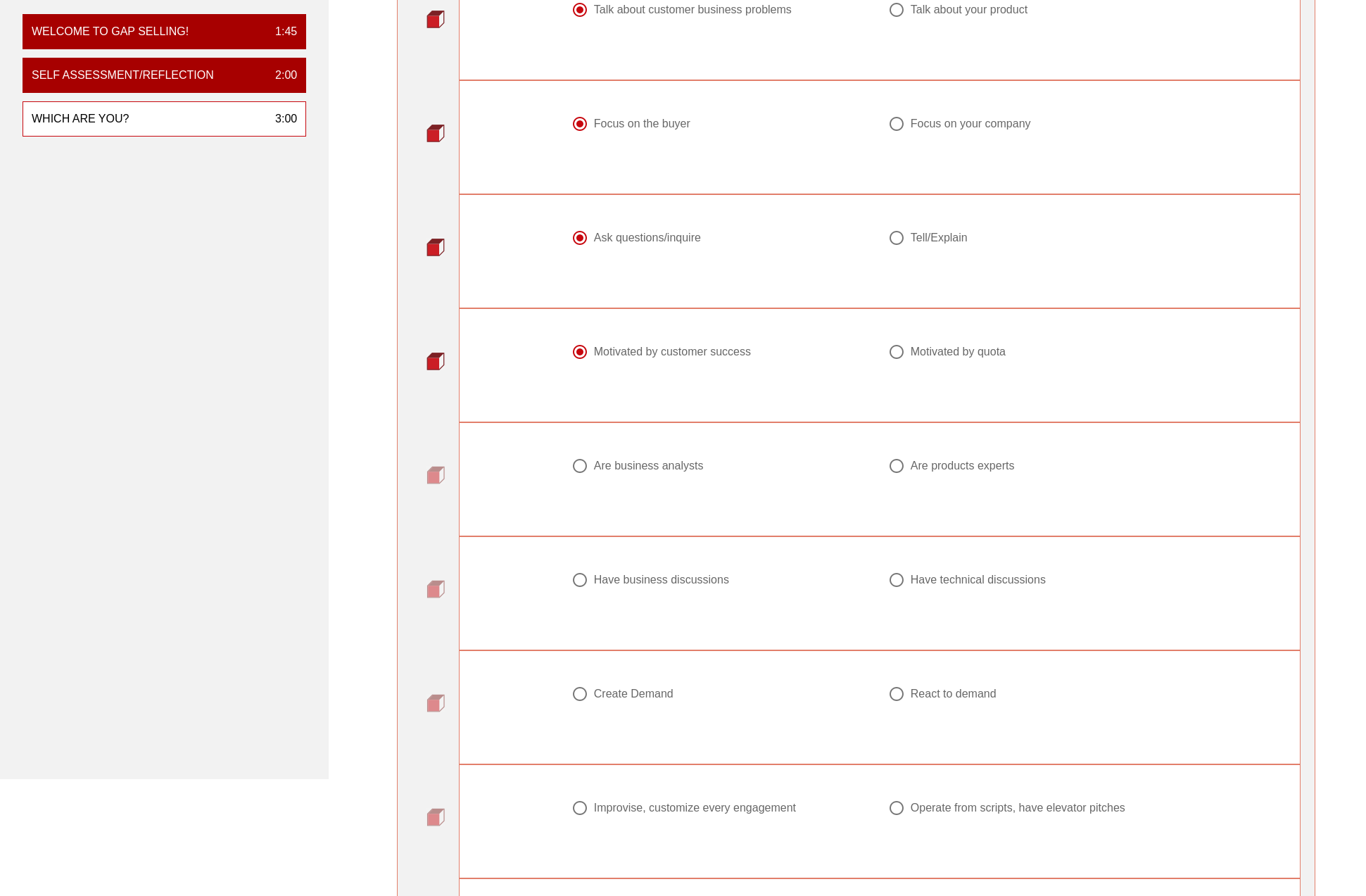 scroll, scrollTop: 352, scrollLeft: 0, axis: vertical 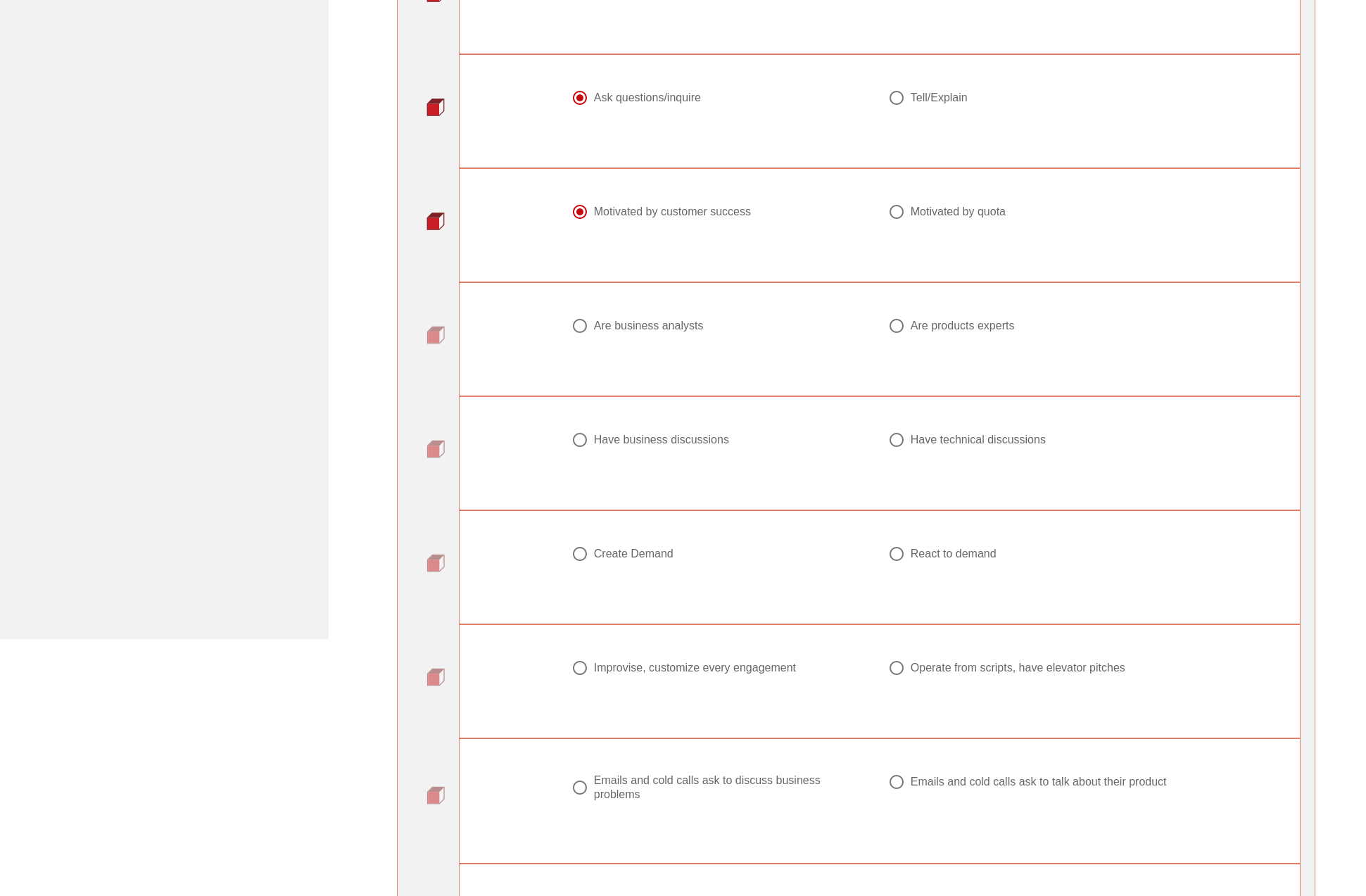 click at bounding box center [897, 326] 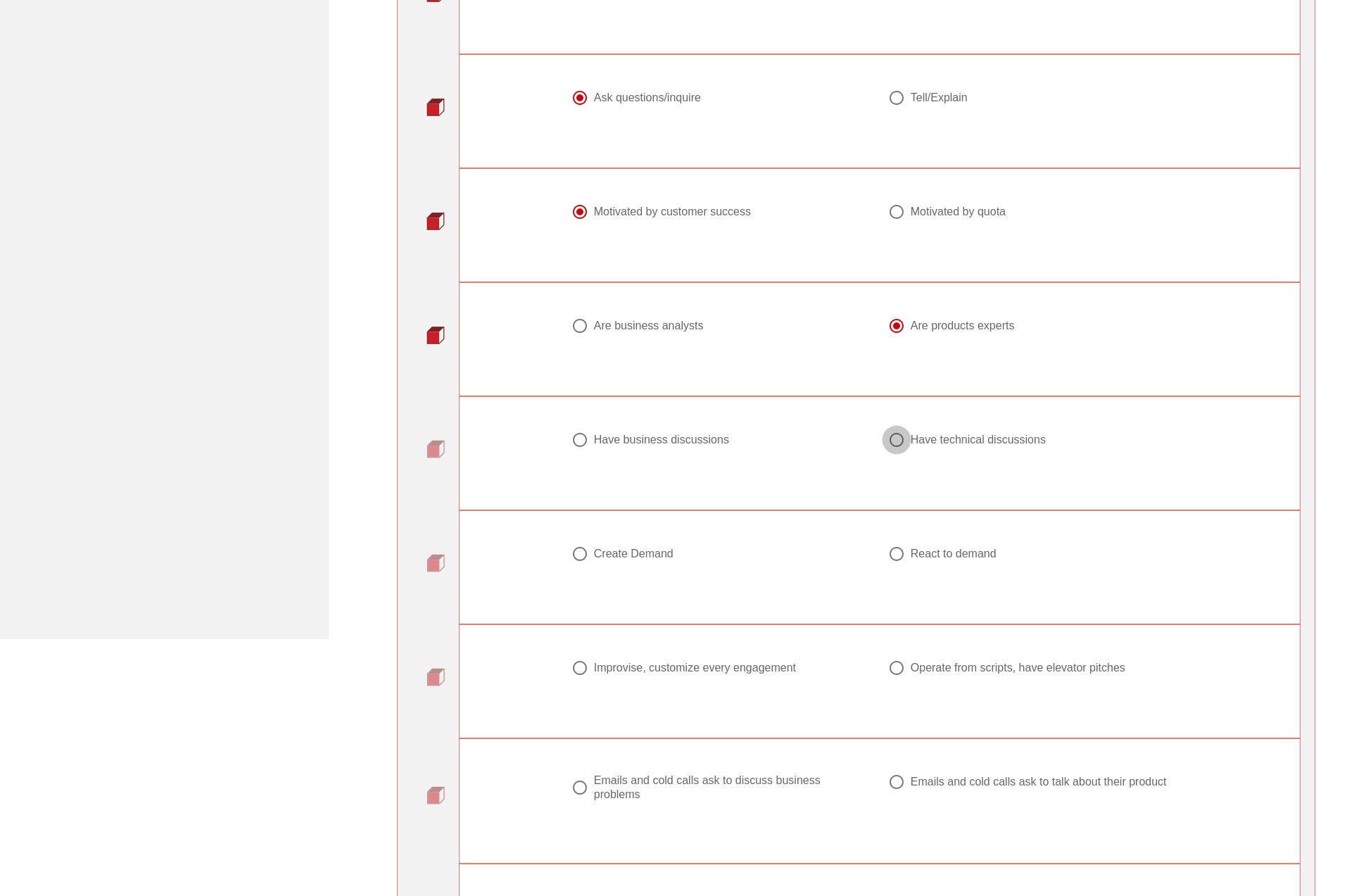 click at bounding box center (897, 440) 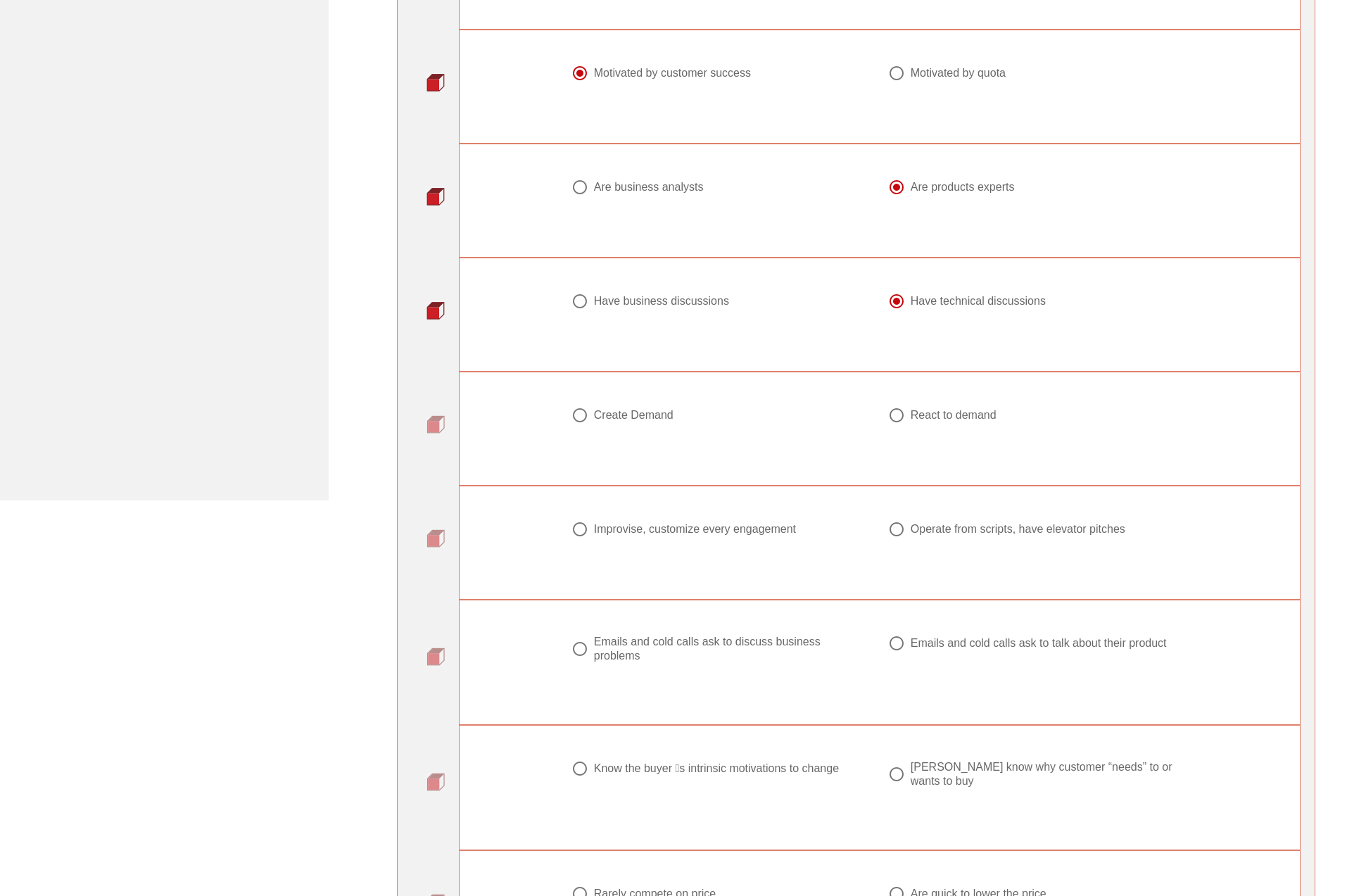 scroll, scrollTop: 493, scrollLeft: 0, axis: vertical 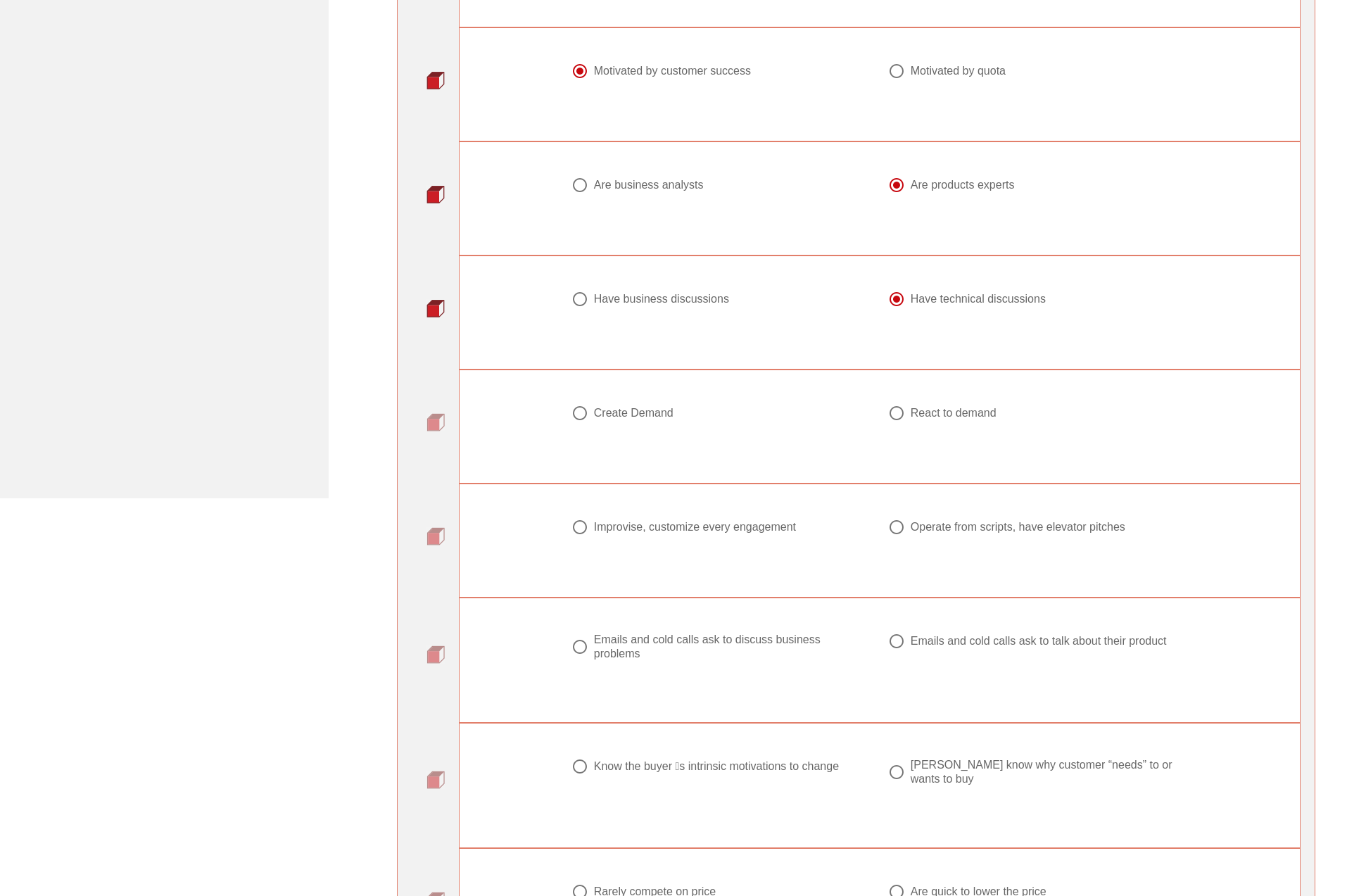 click at bounding box center (580, 413) 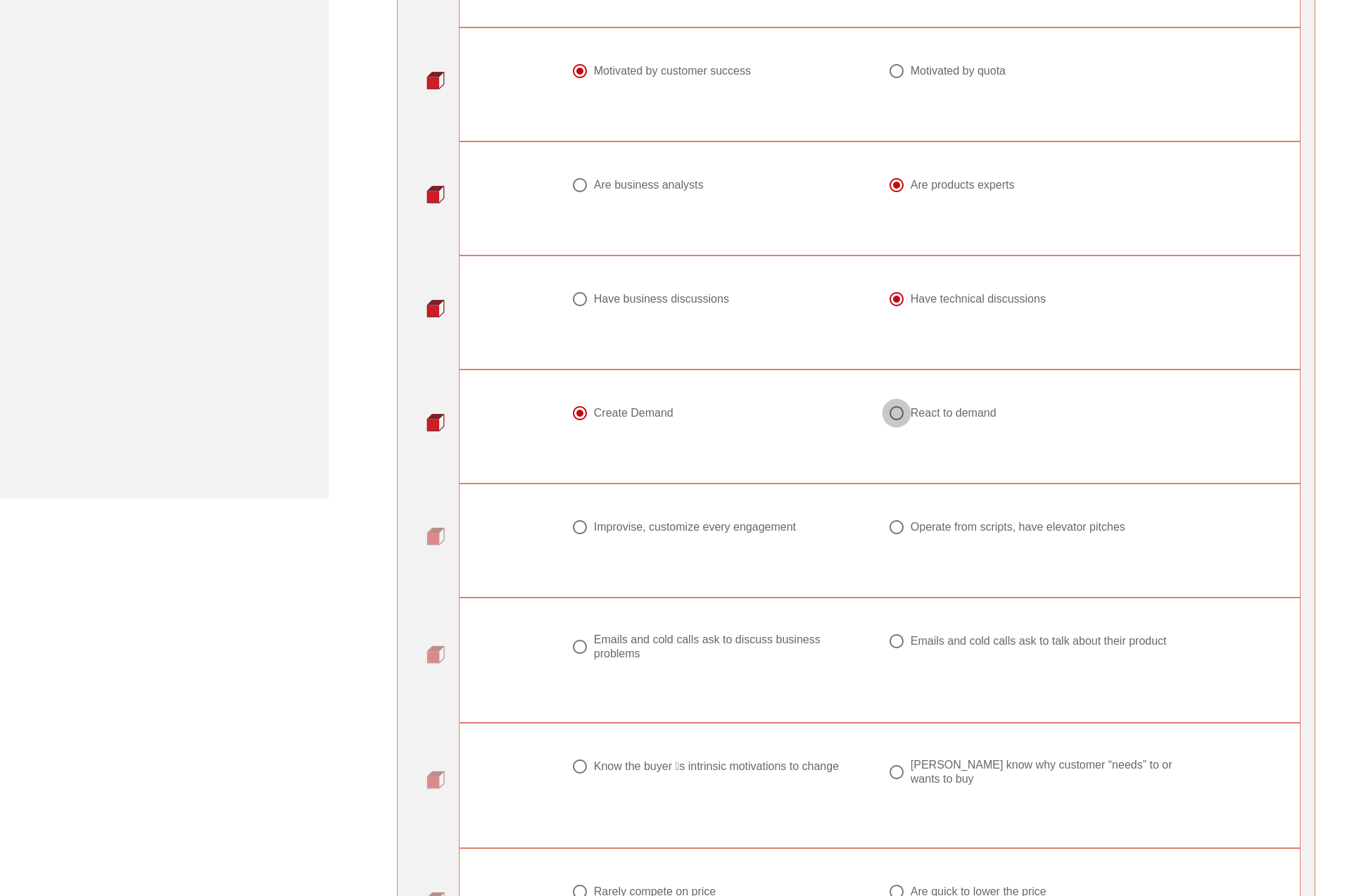 click at bounding box center [897, 413] 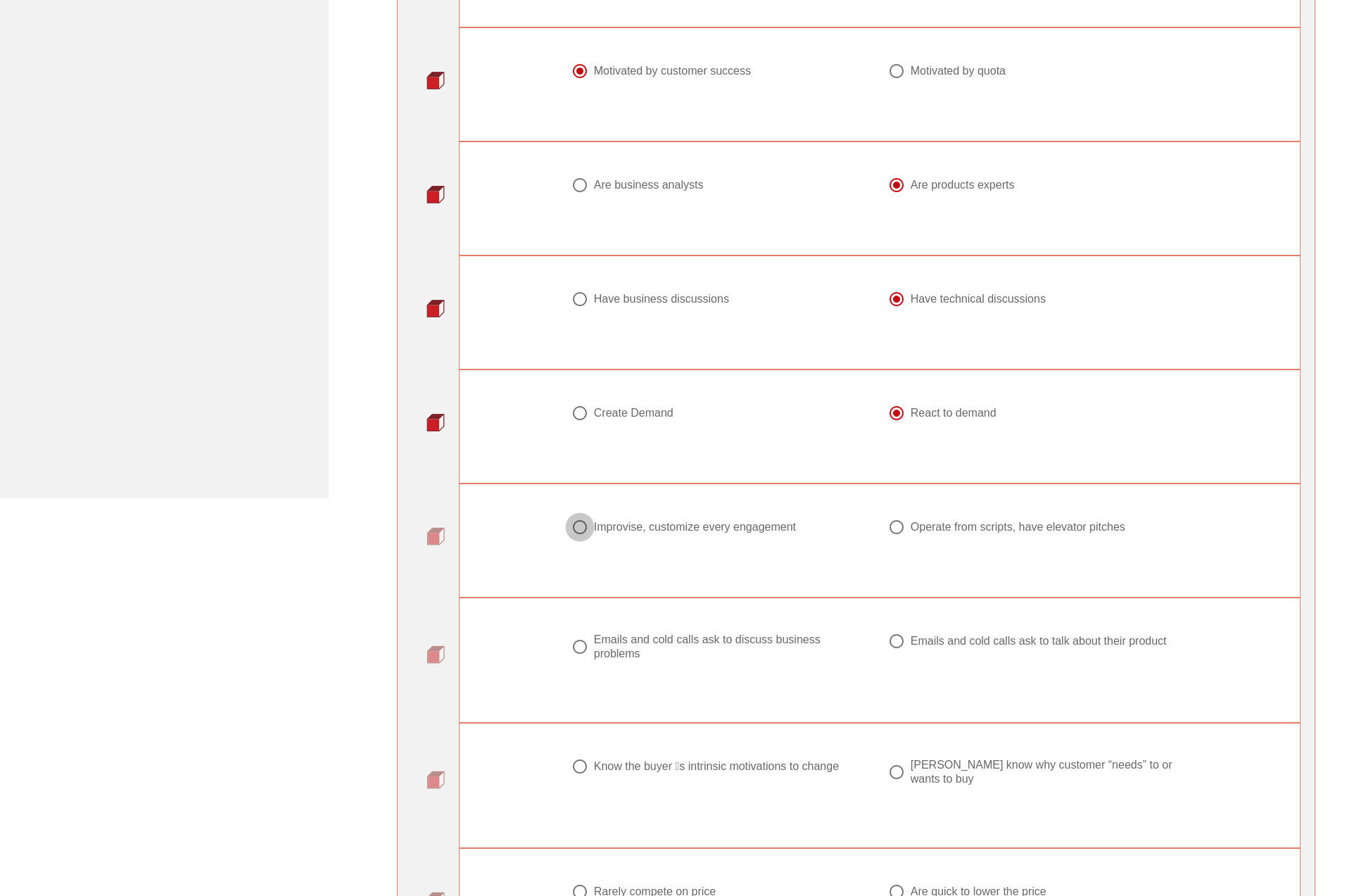 click at bounding box center (580, 527) 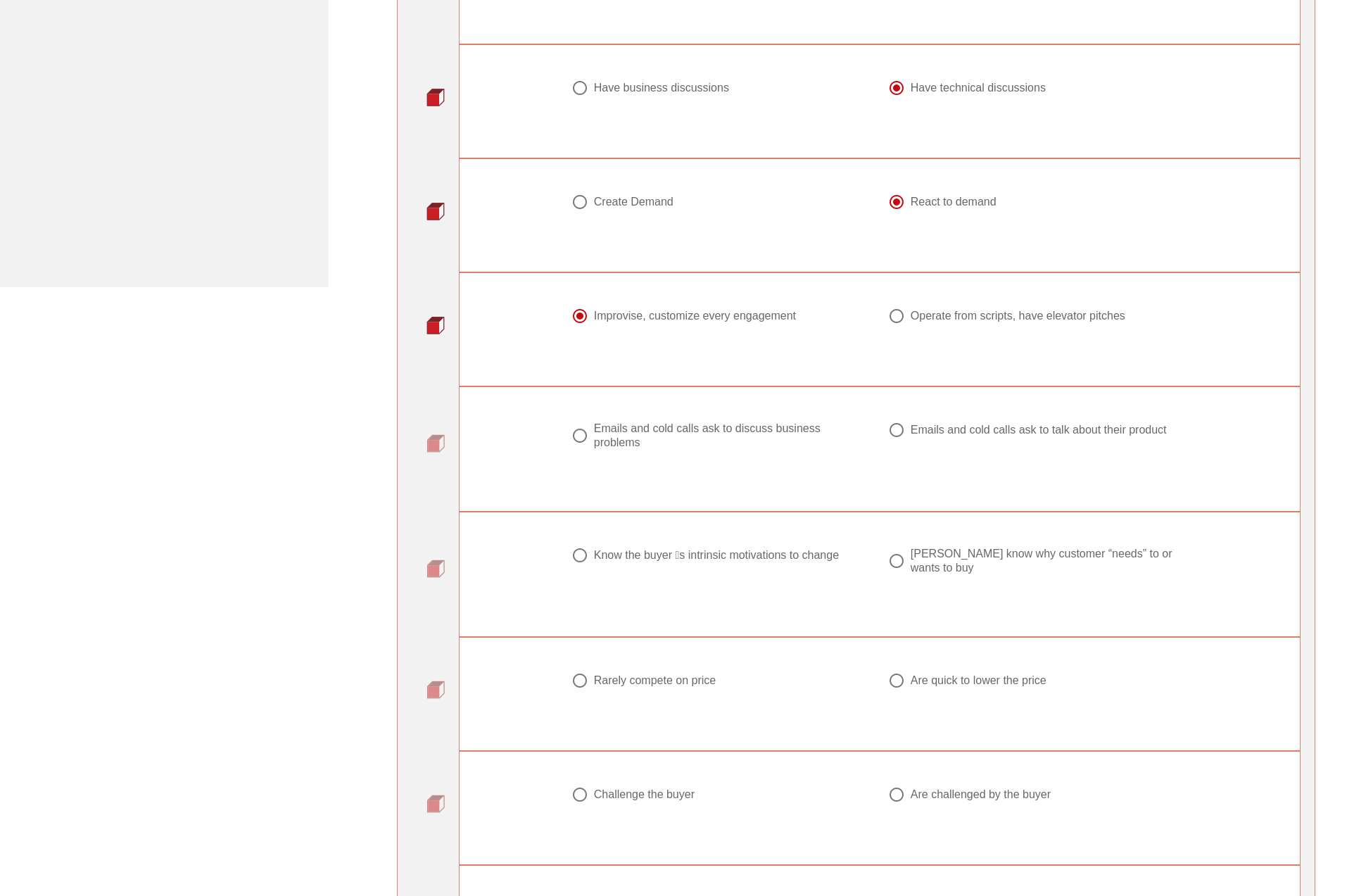 scroll, scrollTop: 774, scrollLeft: 0, axis: vertical 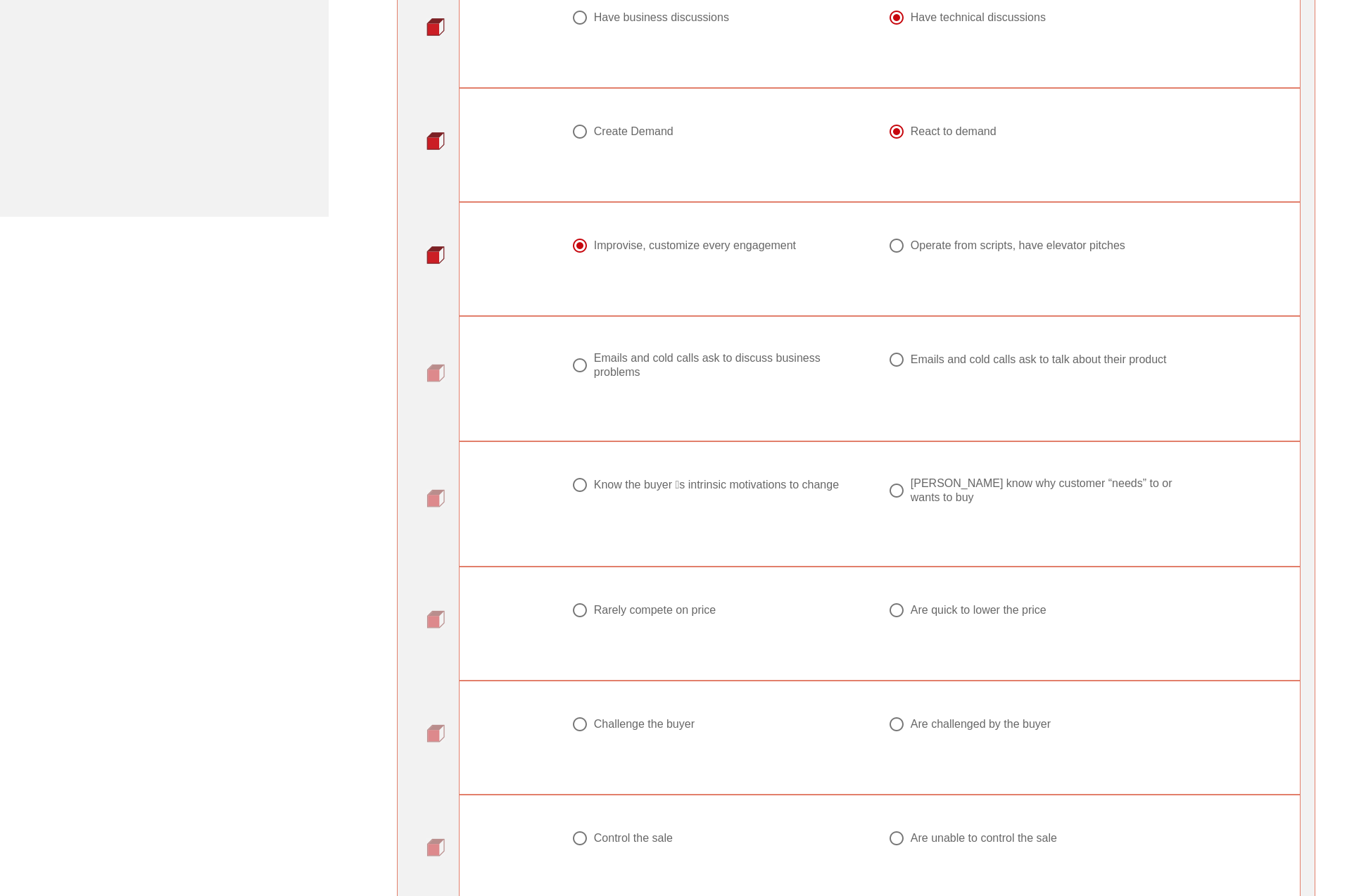 click at bounding box center (580, 365) 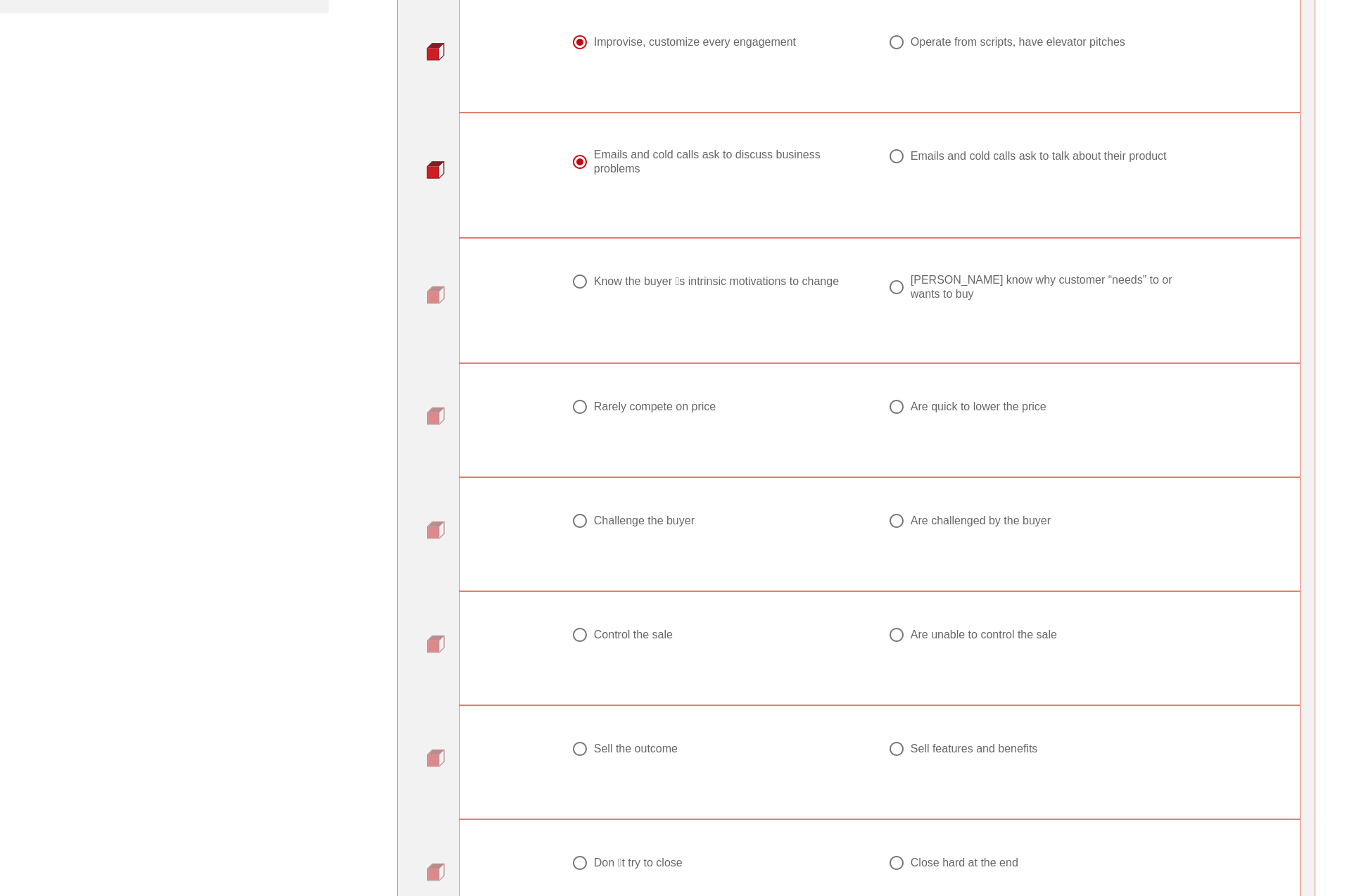 scroll, scrollTop: 985, scrollLeft: 0, axis: vertical 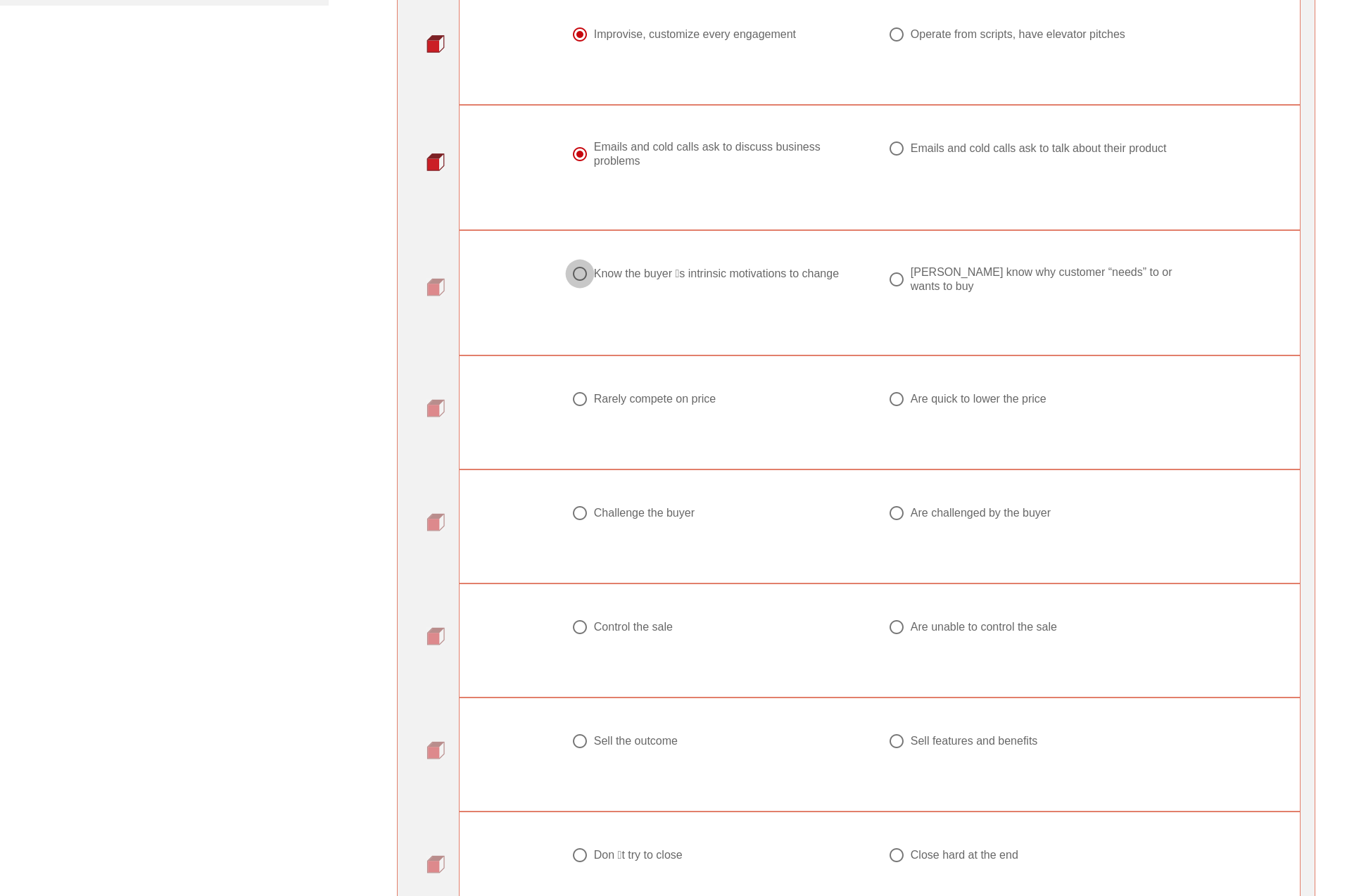 click at bounding box center (580, 274) 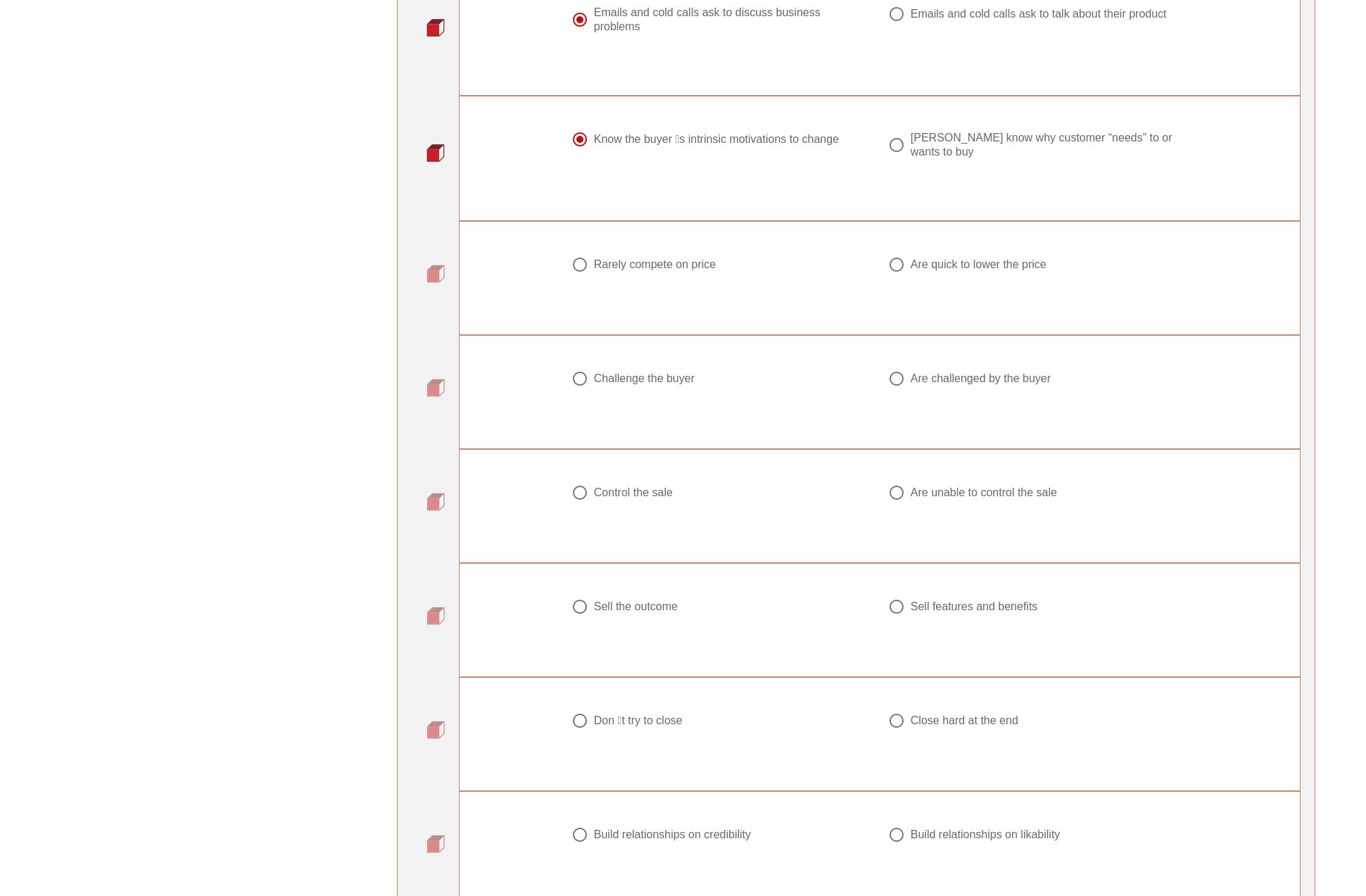 scroll, scrollTop: 1126, scrollLeft: 0, axis: vertical 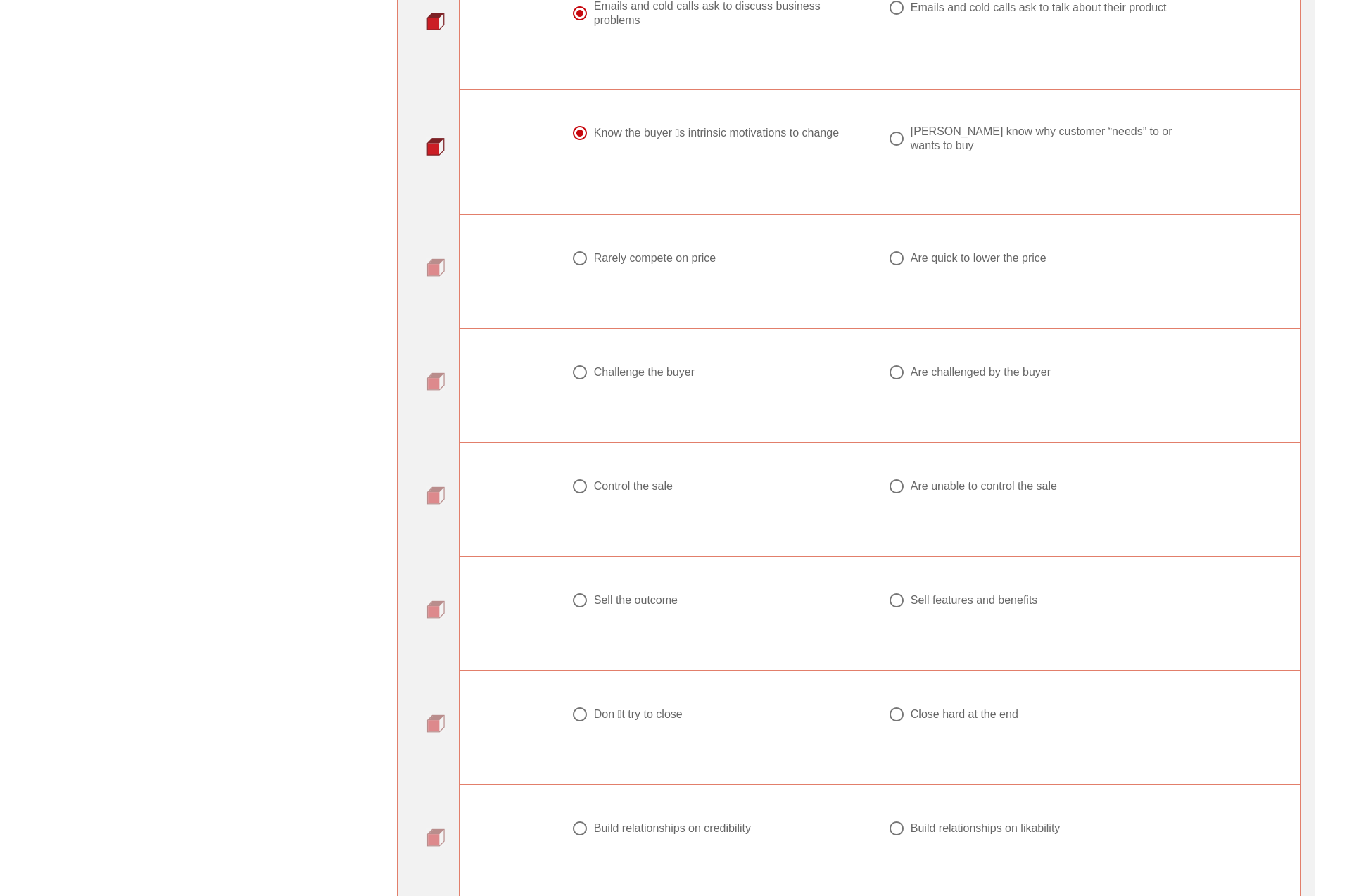 click at bounding box center [580, 258] 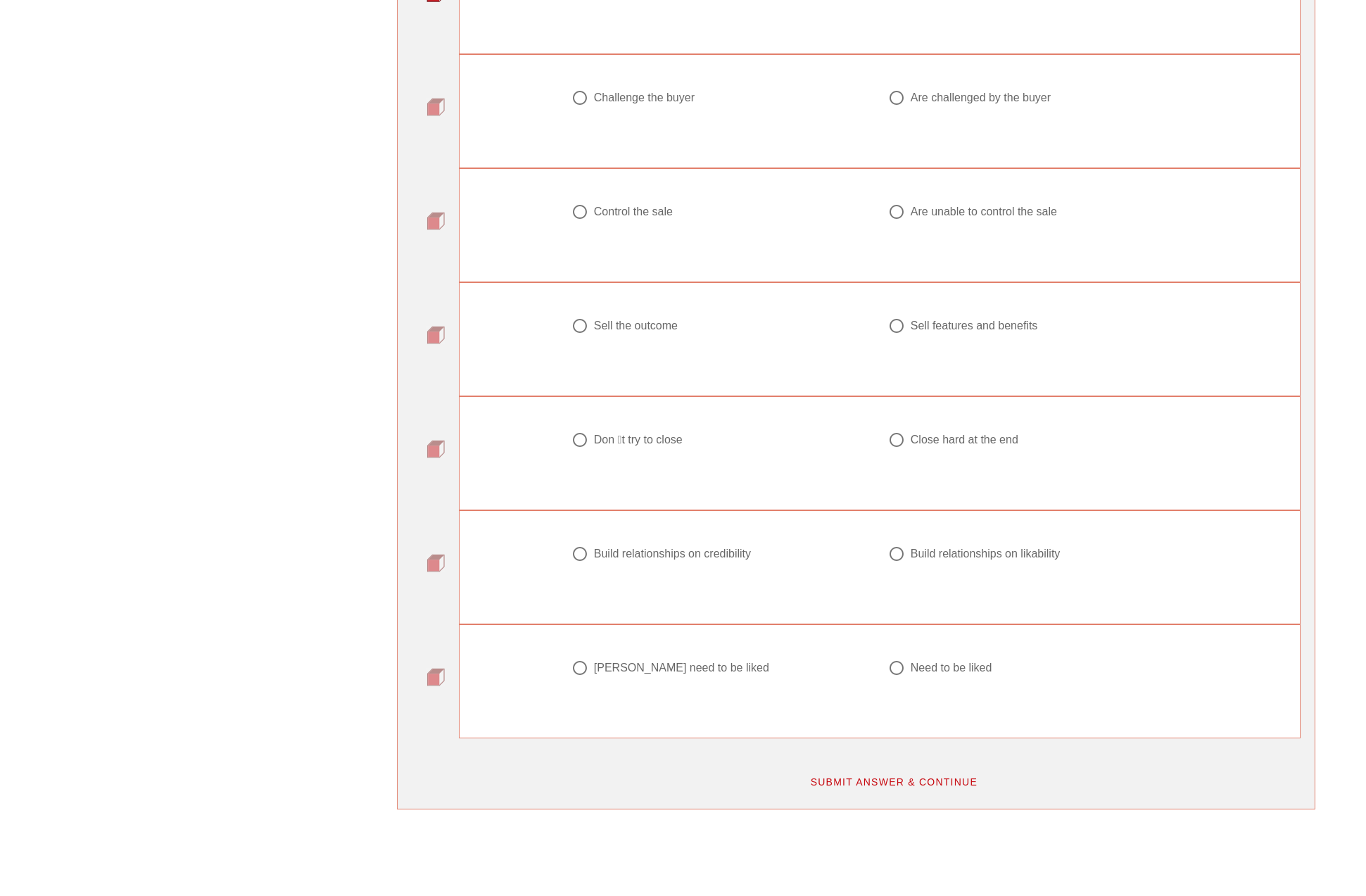 scroll, scrollTop: 1408, scrollLeft: 0, axis: vertical 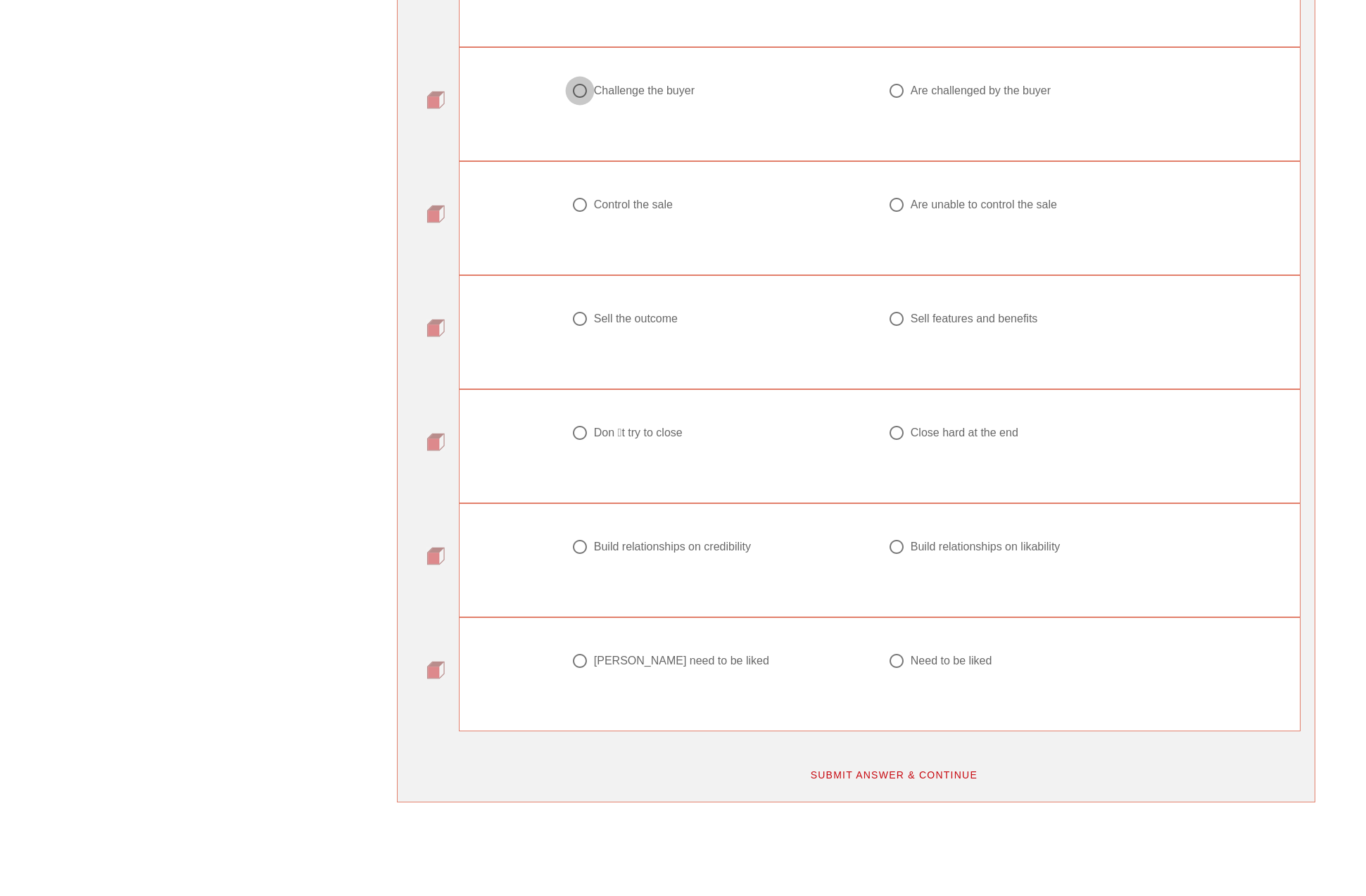 click at bounding box center [580, 91] 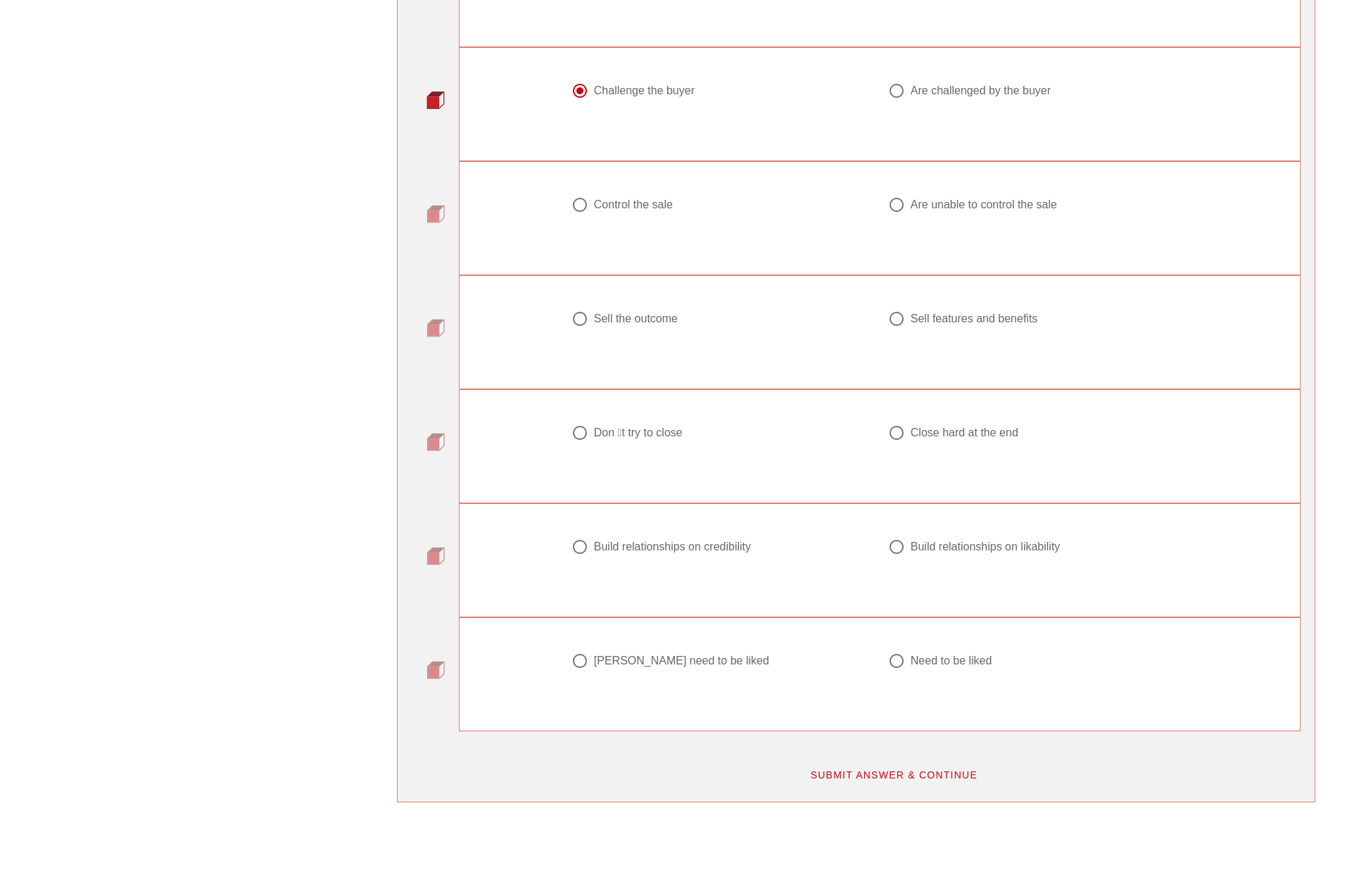 drag, startPoint x: 583, startPoint y: 198, endPoint x: 583, endPoint y: 216, distance: 18 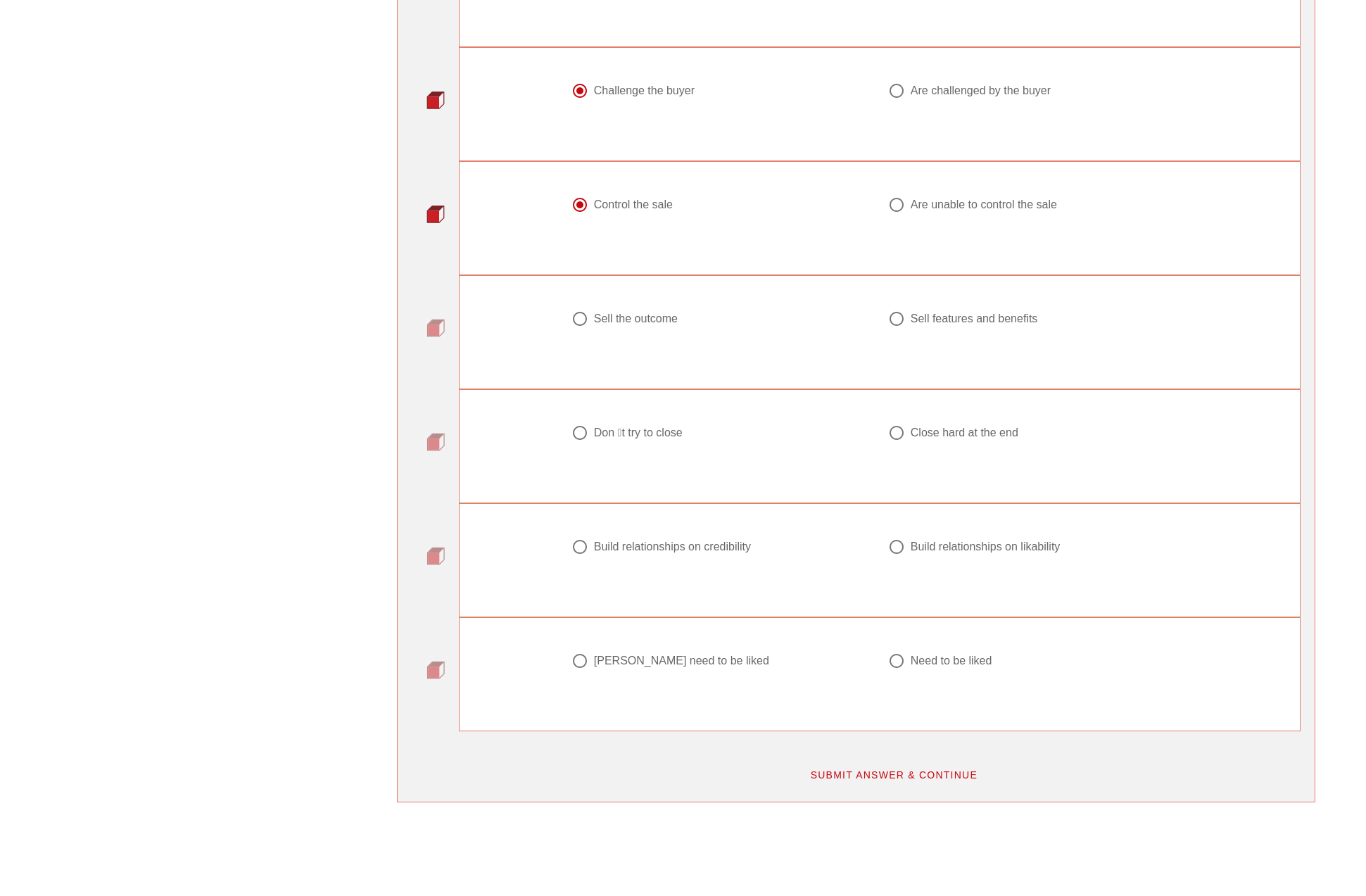 click at bounding box center [897, 319] 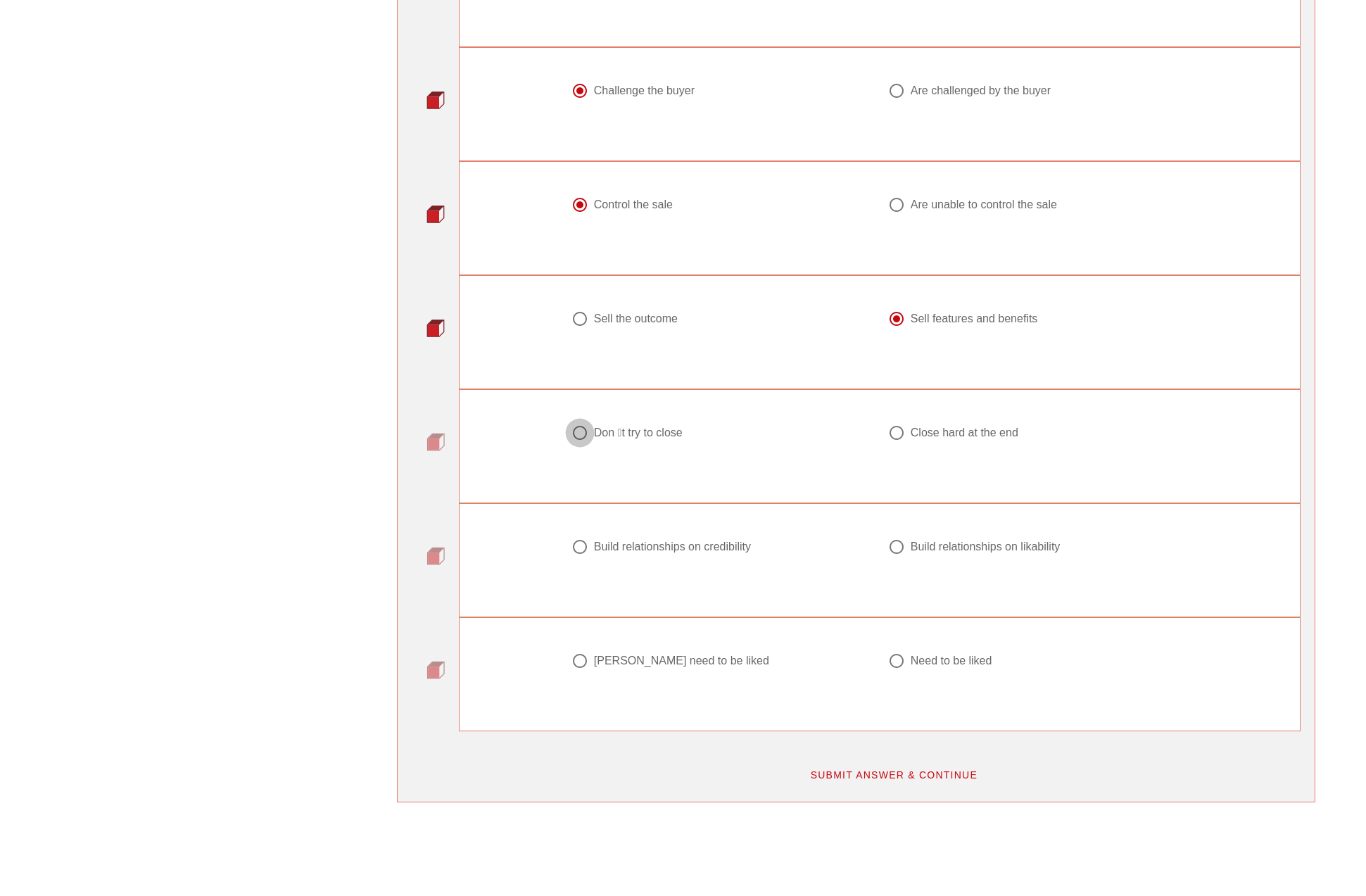 click at bounding box center [580, 433] 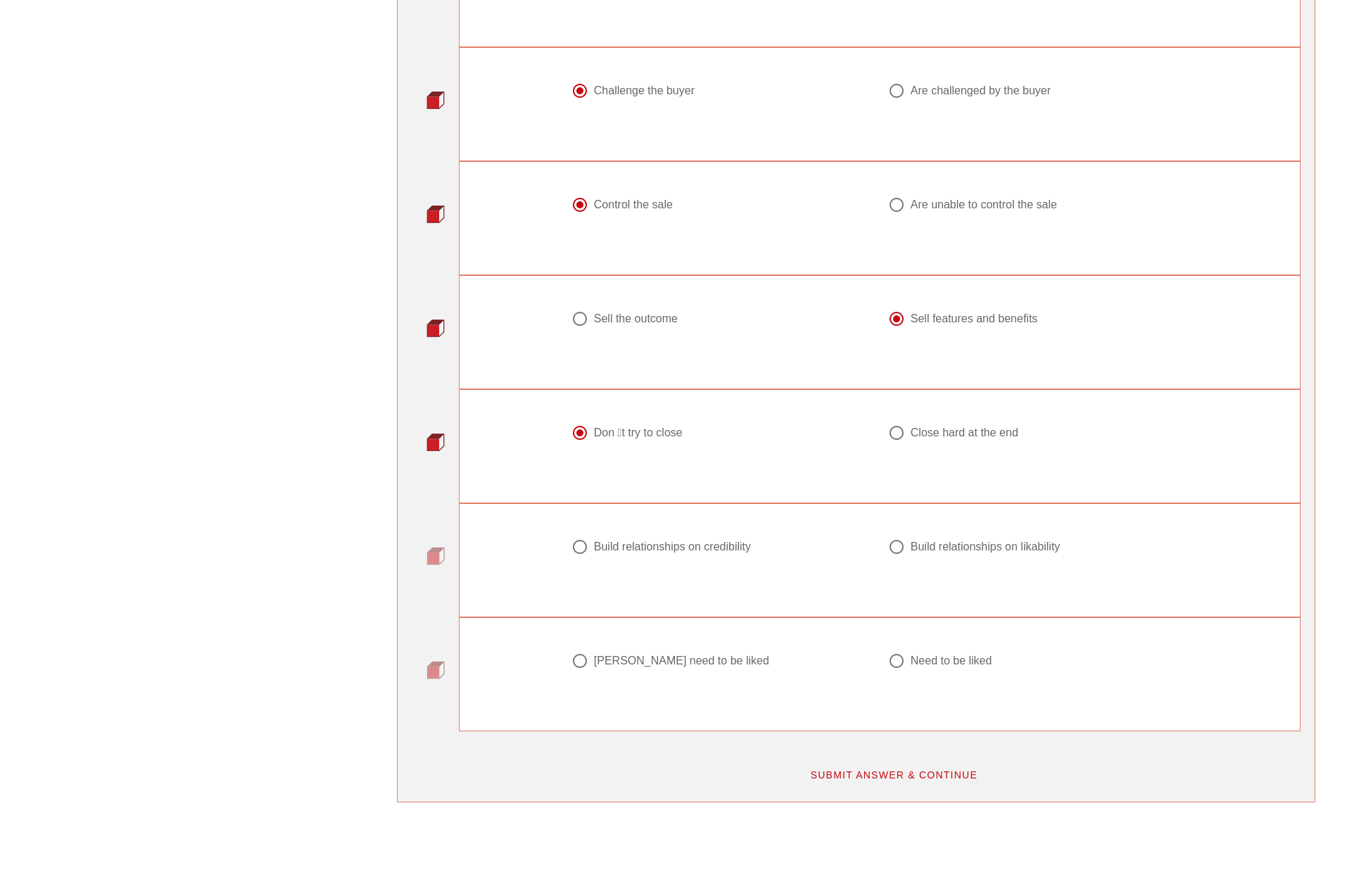 click at bounding box center [580, 547] 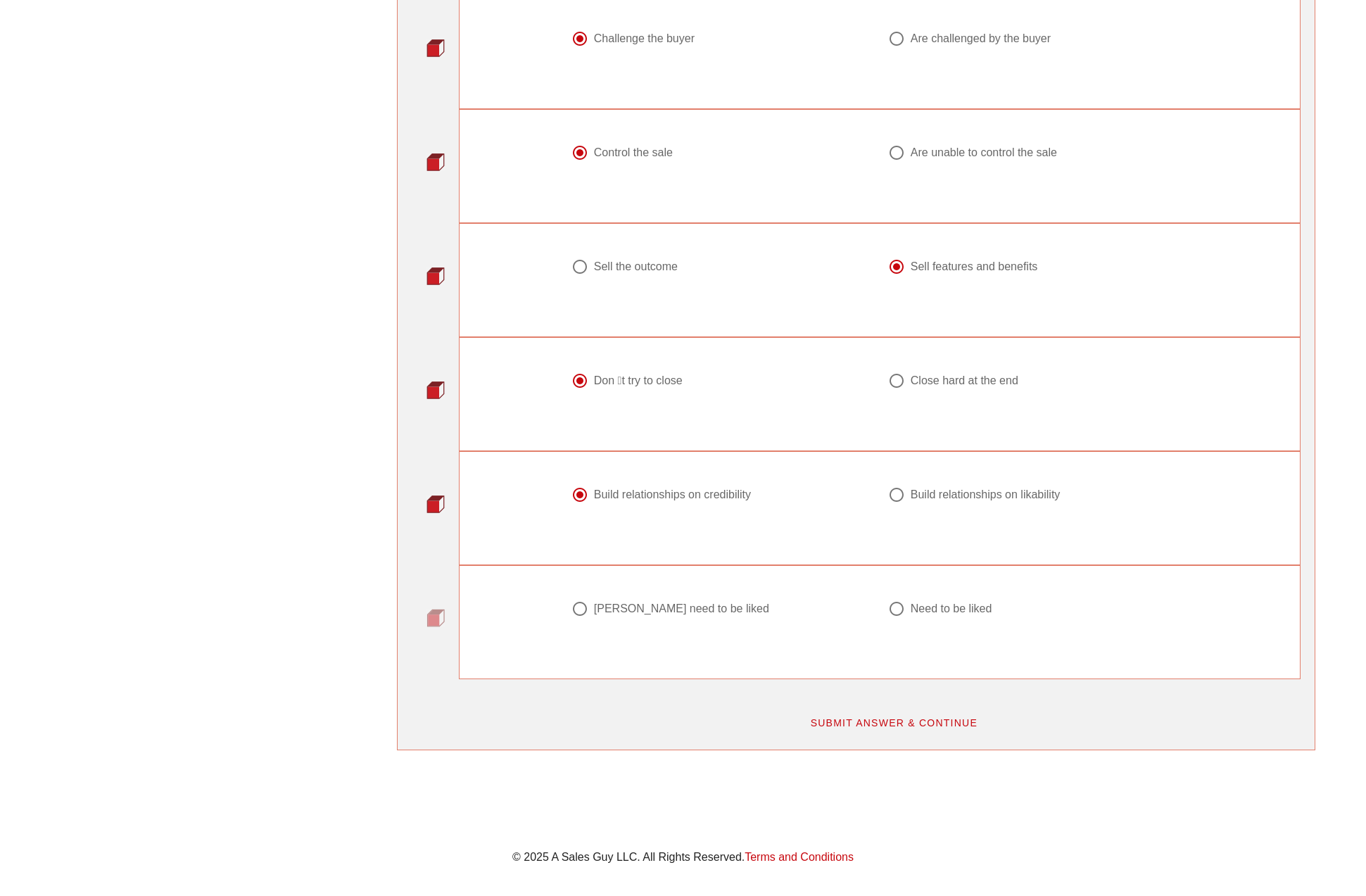 scroll, scrollTop: 1521, scrollLeft: 0, axis: vertical 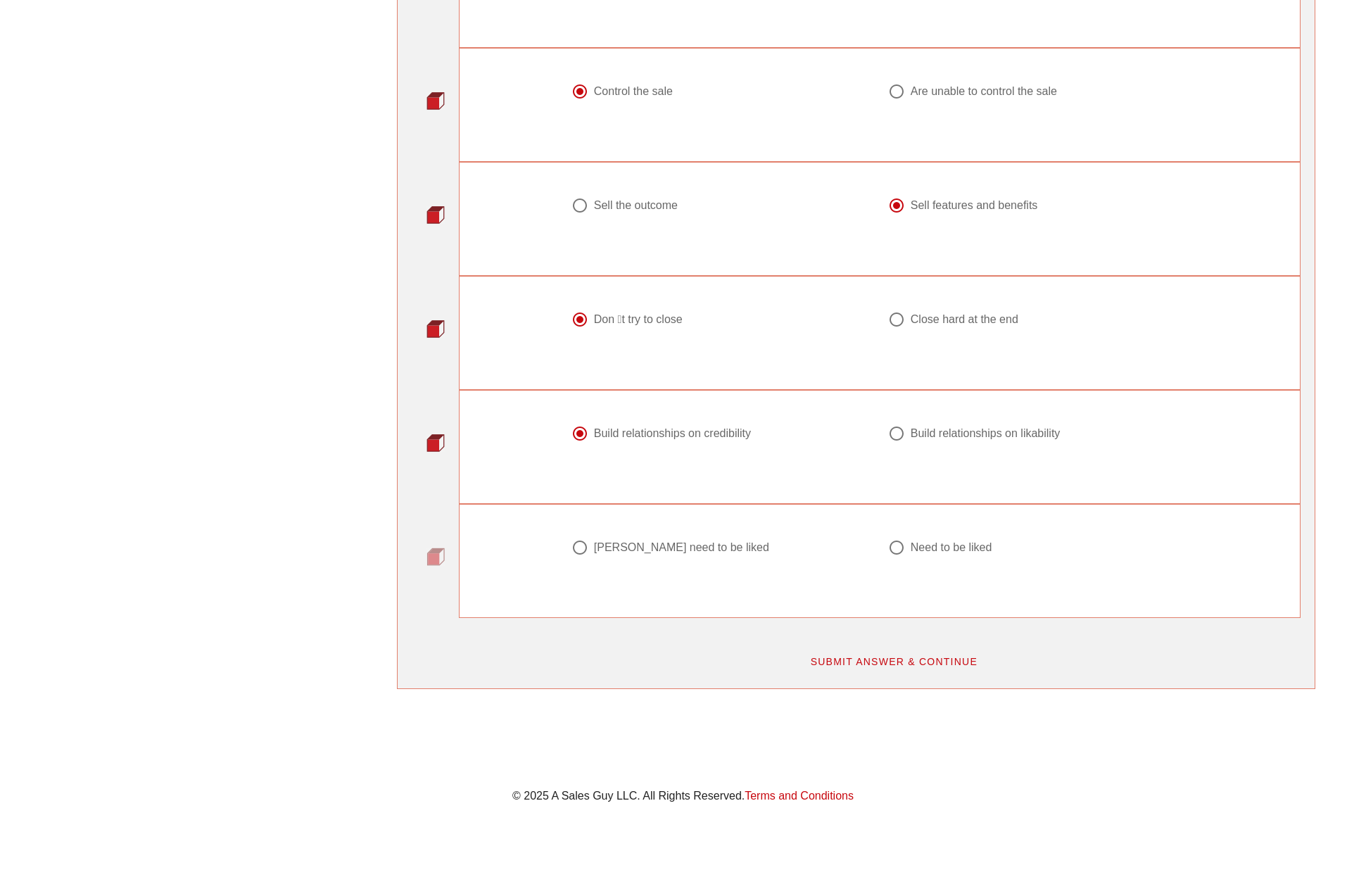 click on "Don ́t need to be liked Need to be liked" at bounding box center [879, 553] 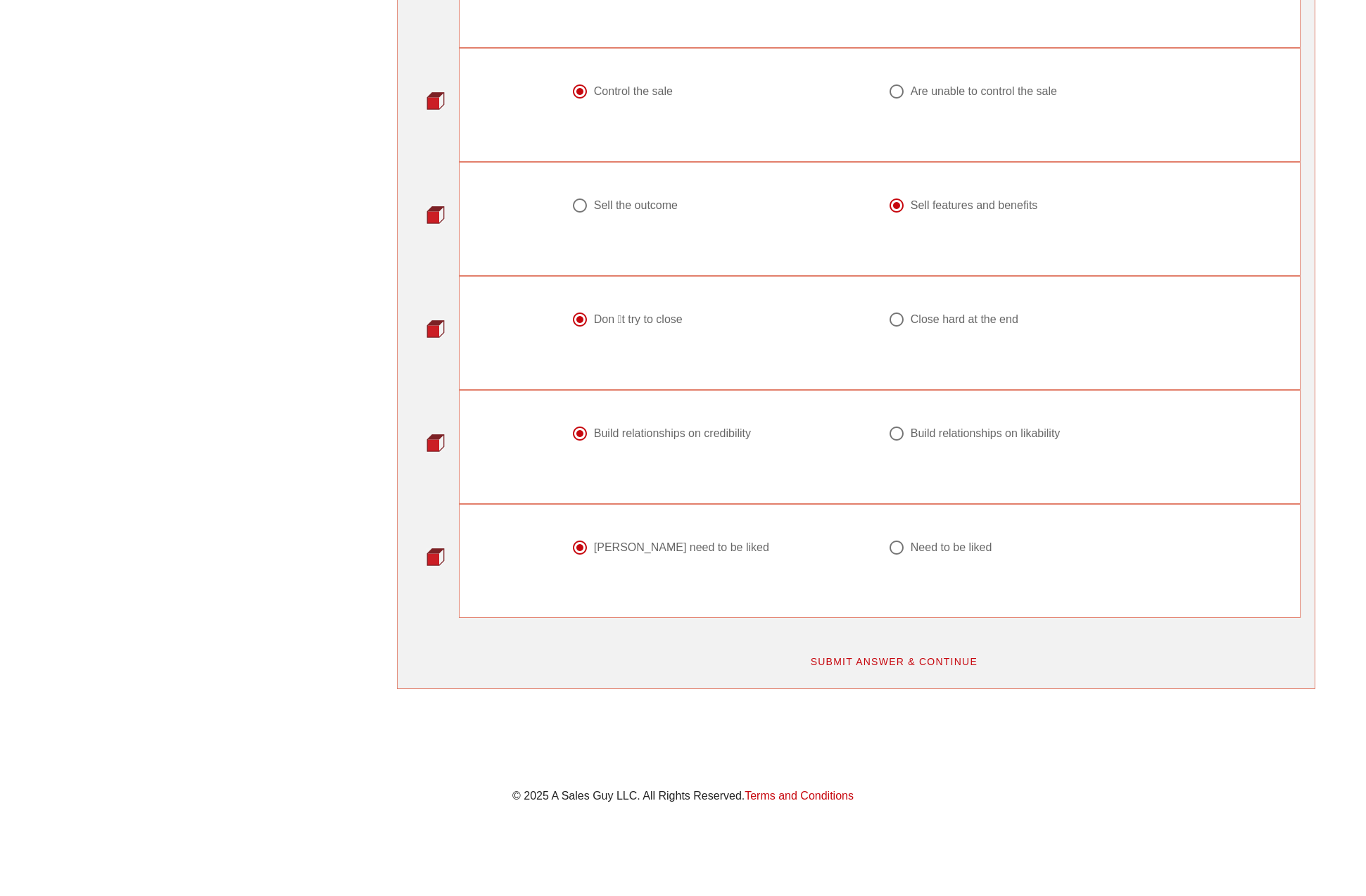 click on "SUBMIT ANSWER & CONTINUE" at bounding box center [893, 662] 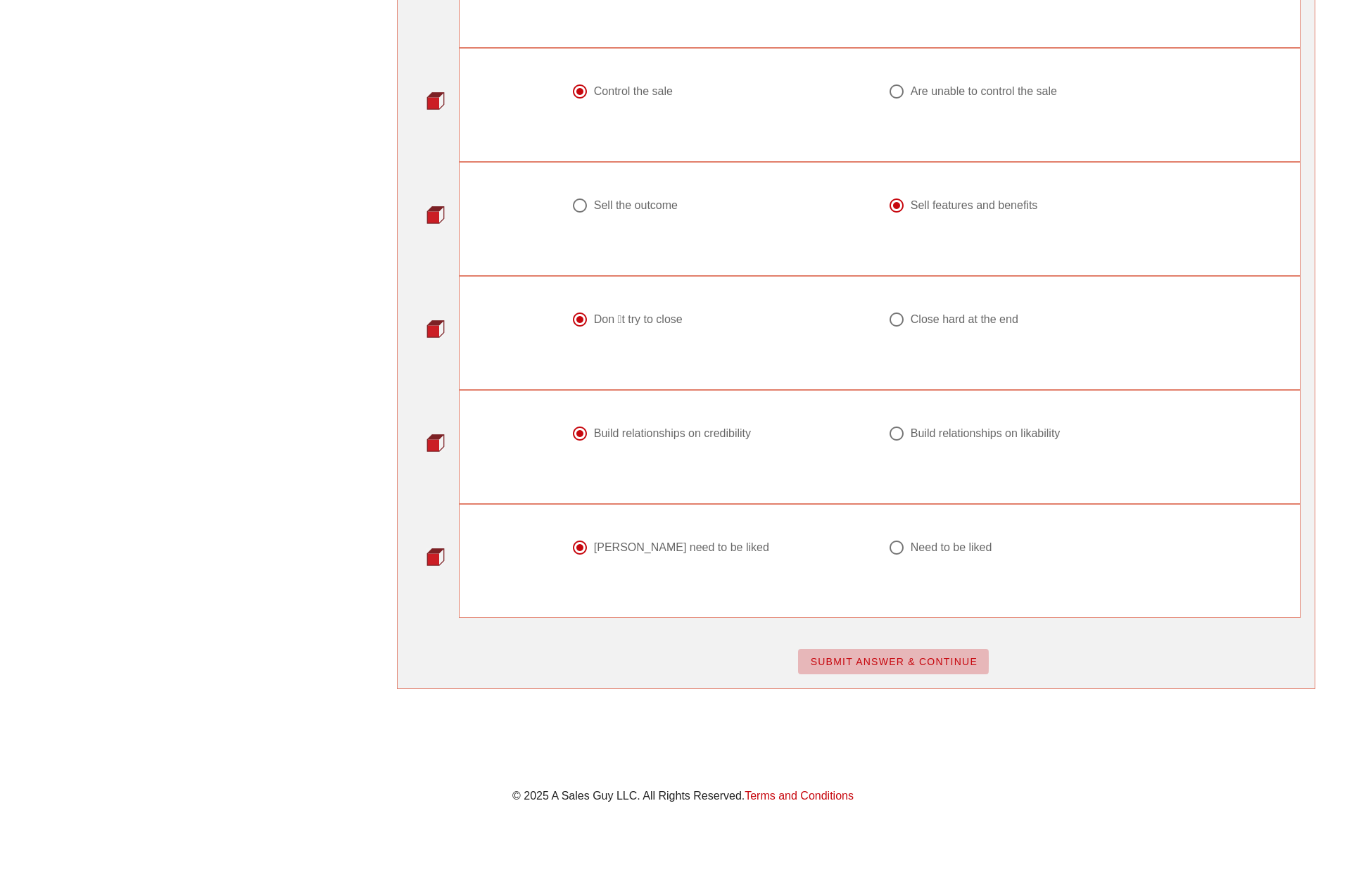 scroll, scrollTop: 0, scrollLeft: 0, axis: both 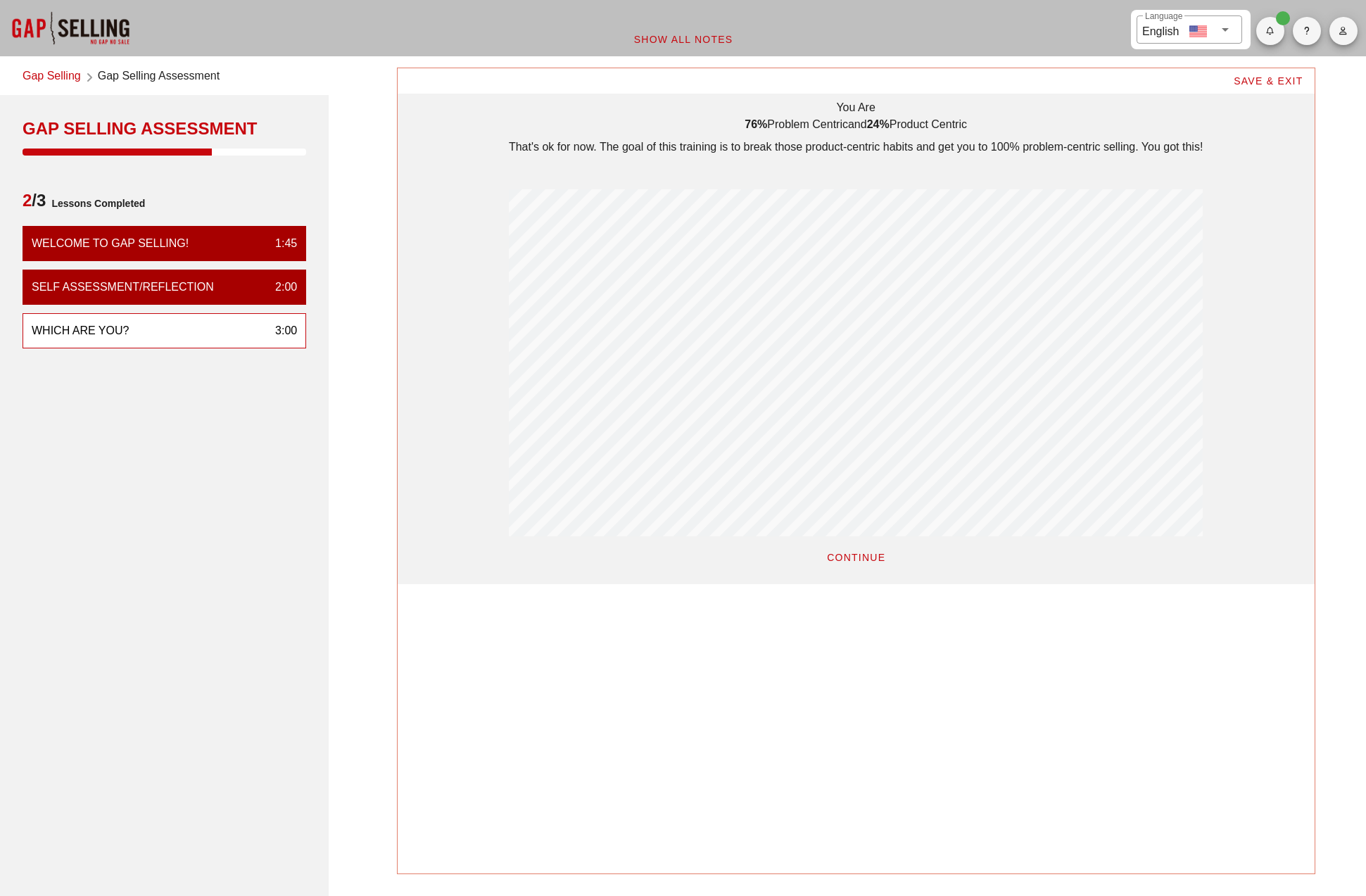 click on "CONTINUE" at bounding box center [856, 557] 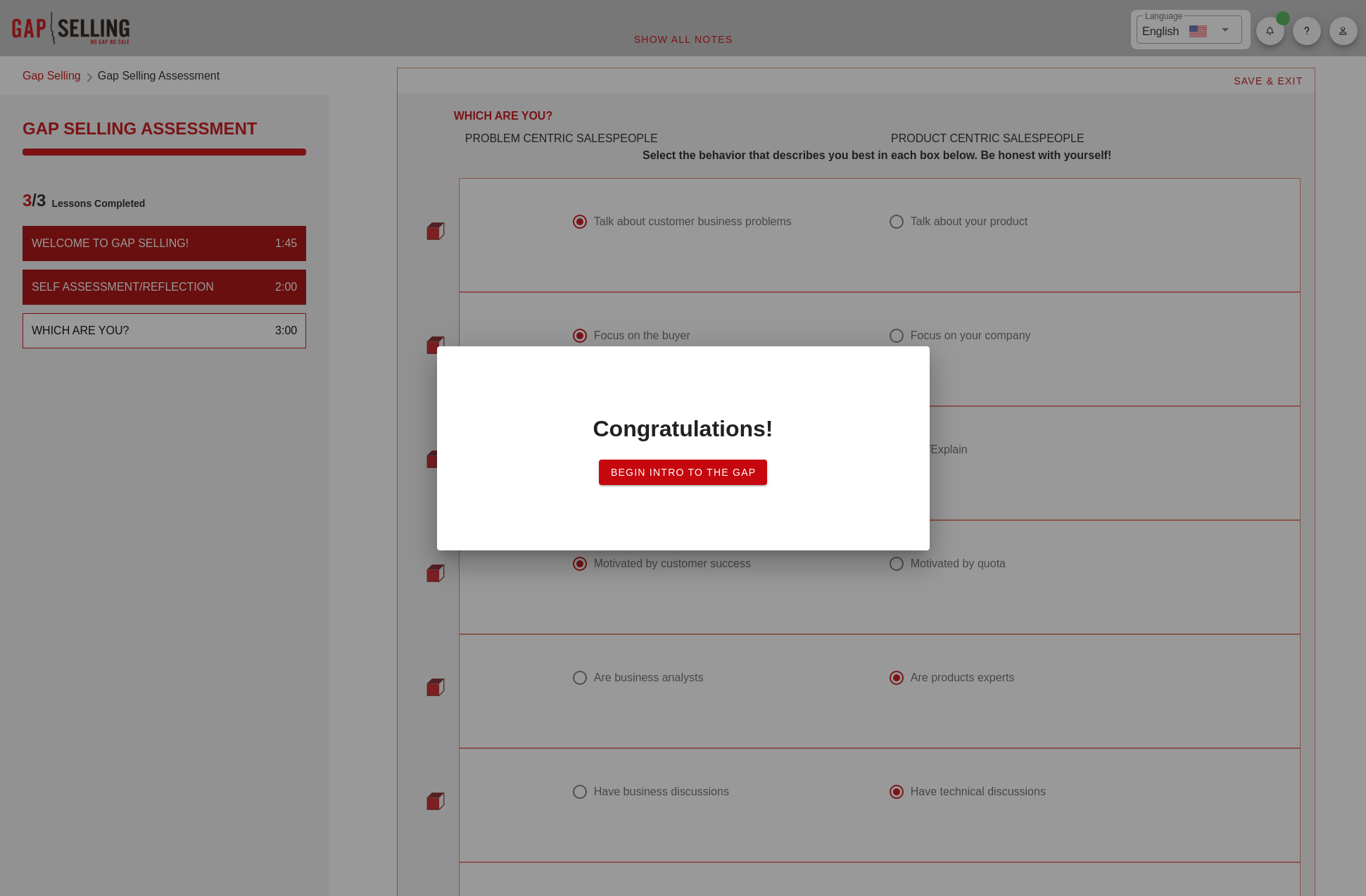 click on "Begin Intro to the Gap" at bounding box center [683, 472] 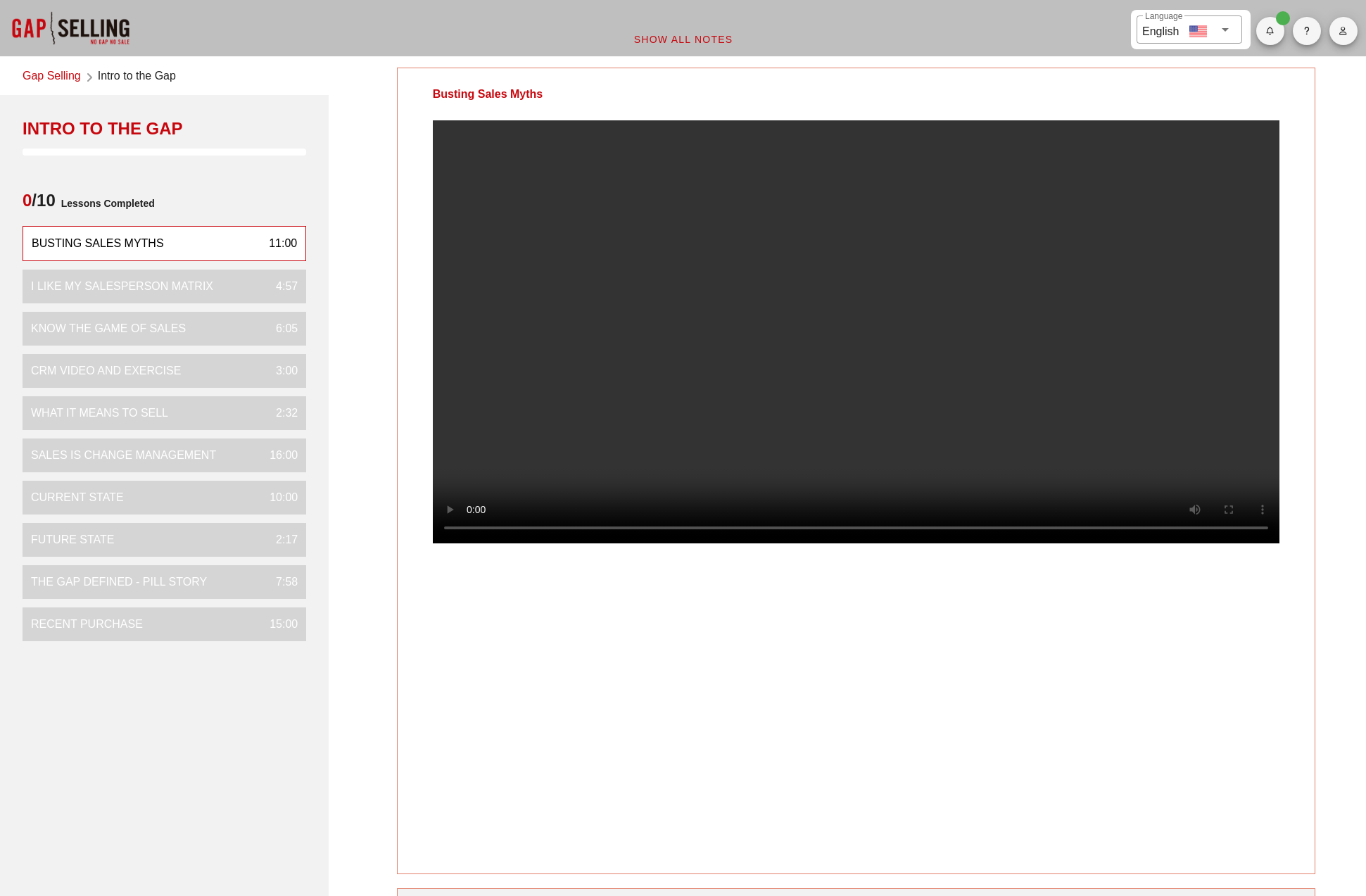 scroll, scrollTop: 0, scrollLeft: 0, axis: both 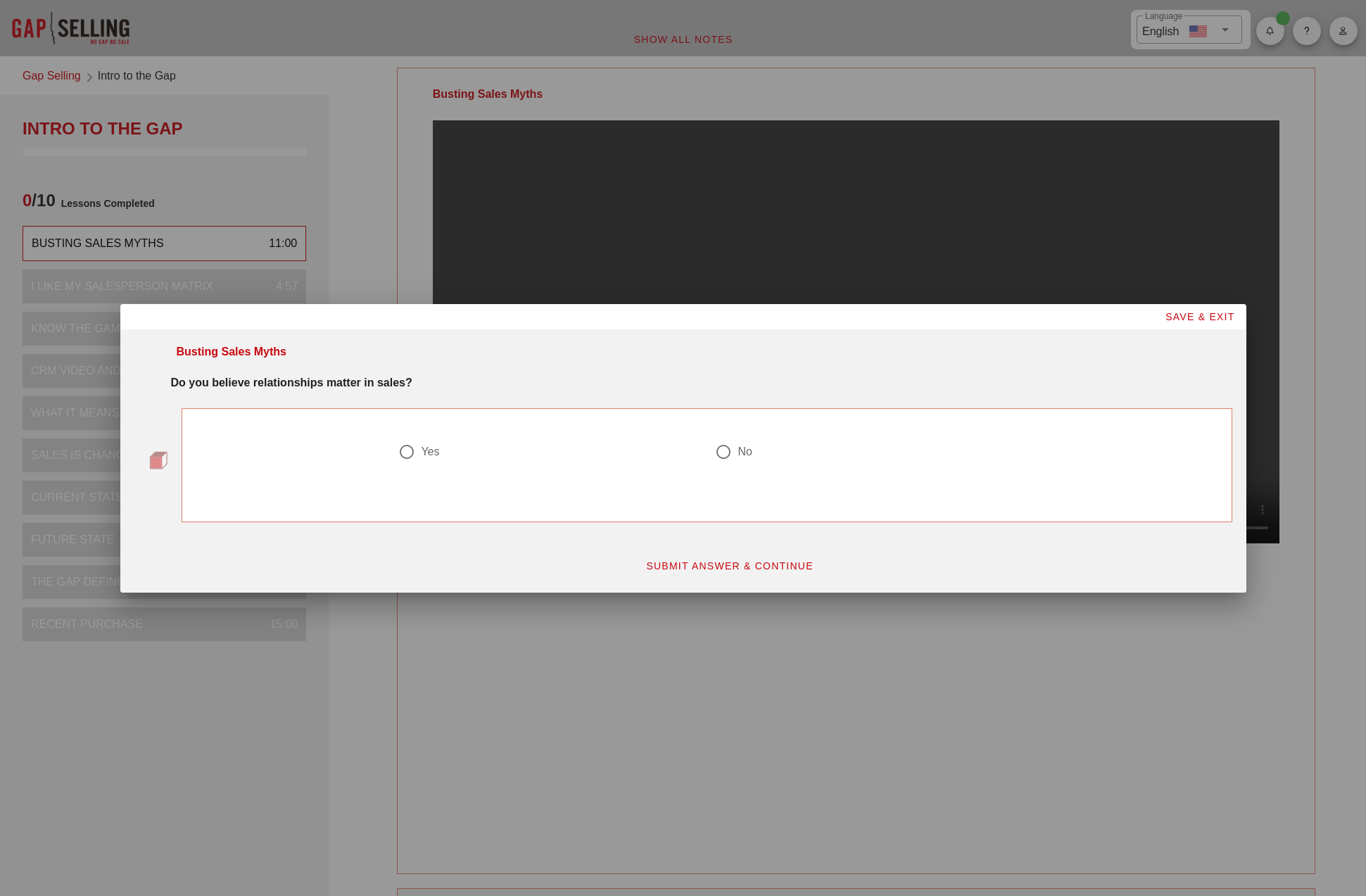 click at bounding box center (407, 452) 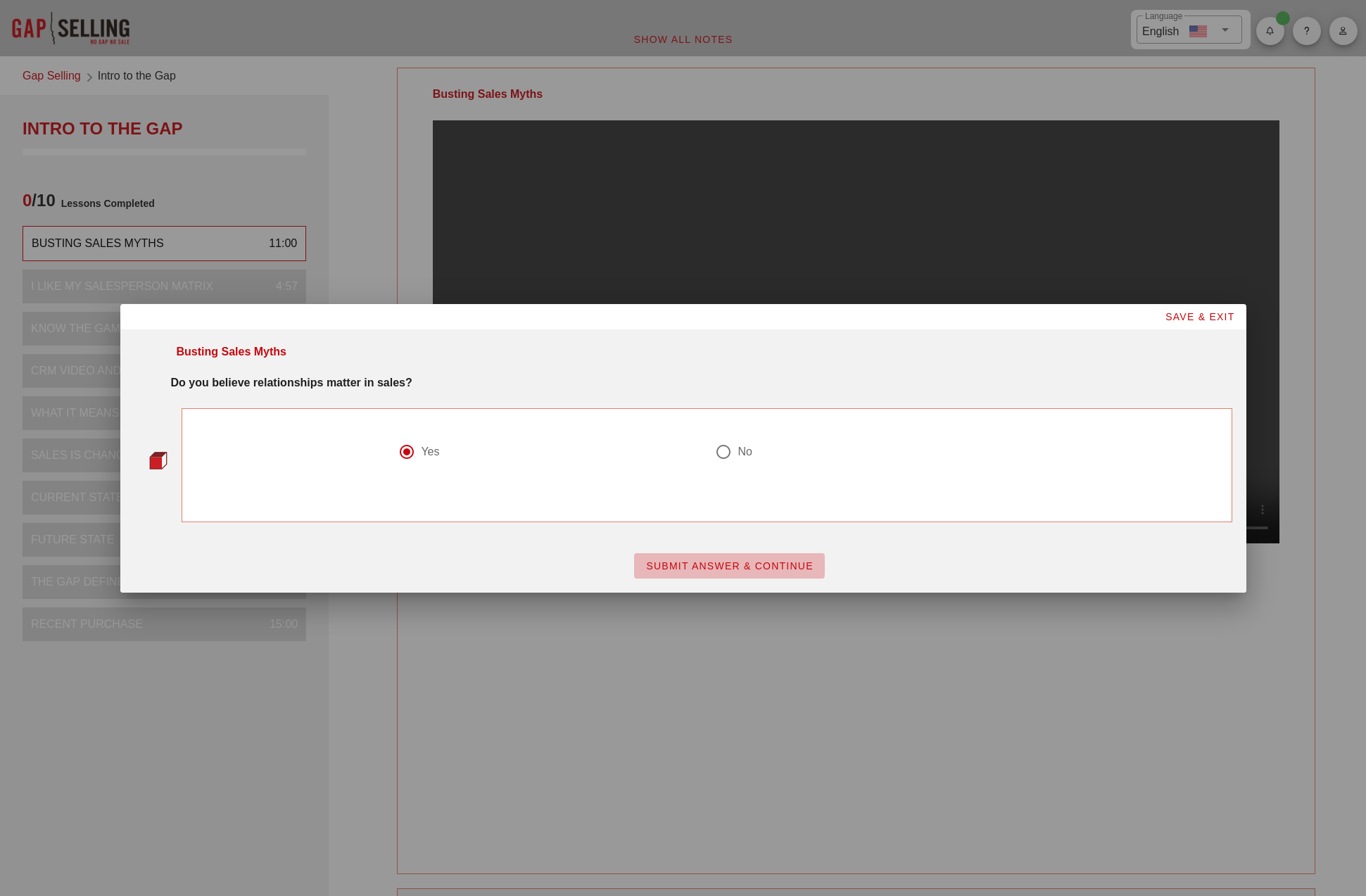 click on "SUBMIT ANSWER & CONTINUE" at bounding box center [729, 566] 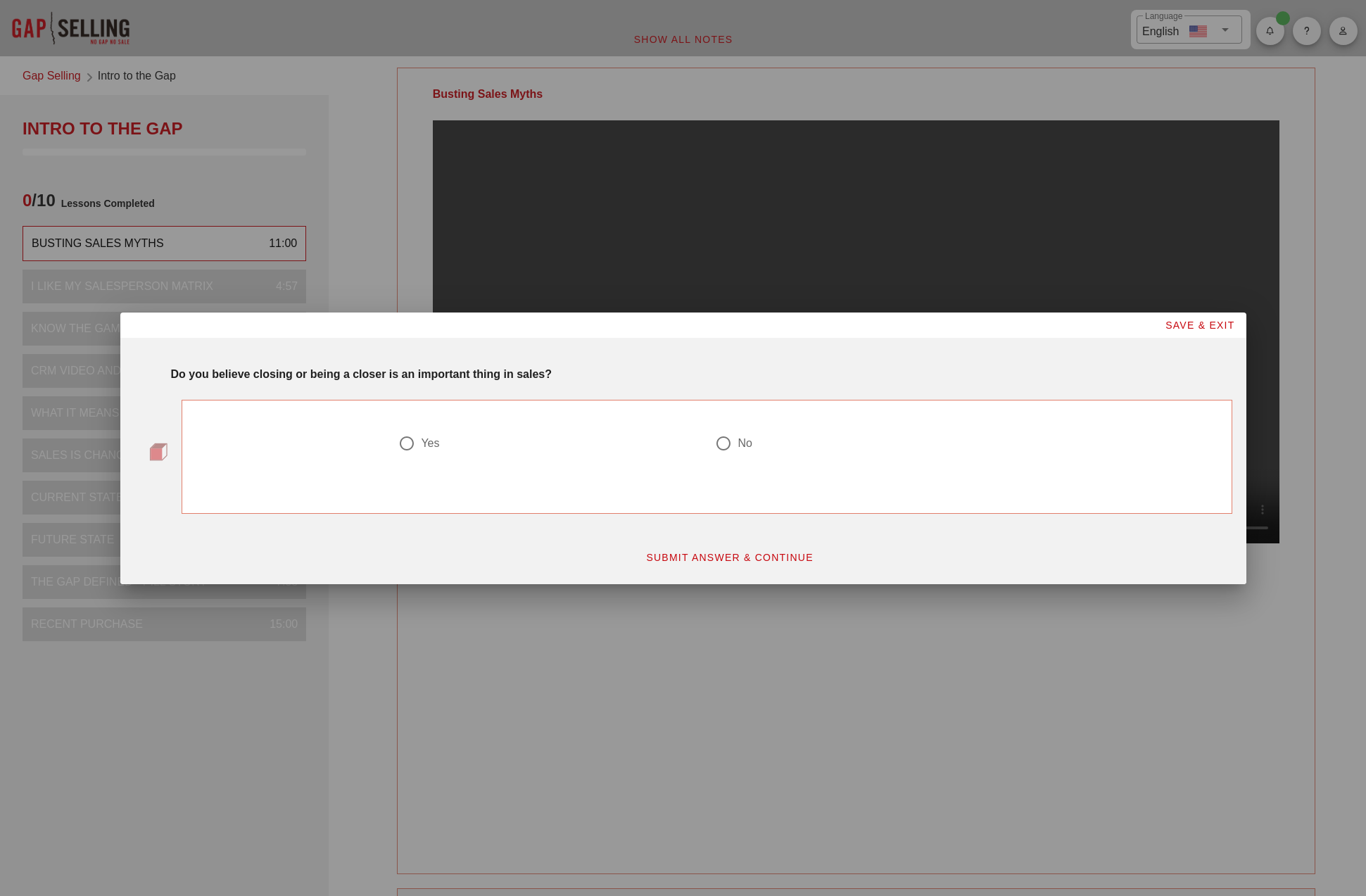 click at bounding box center (723, 443) 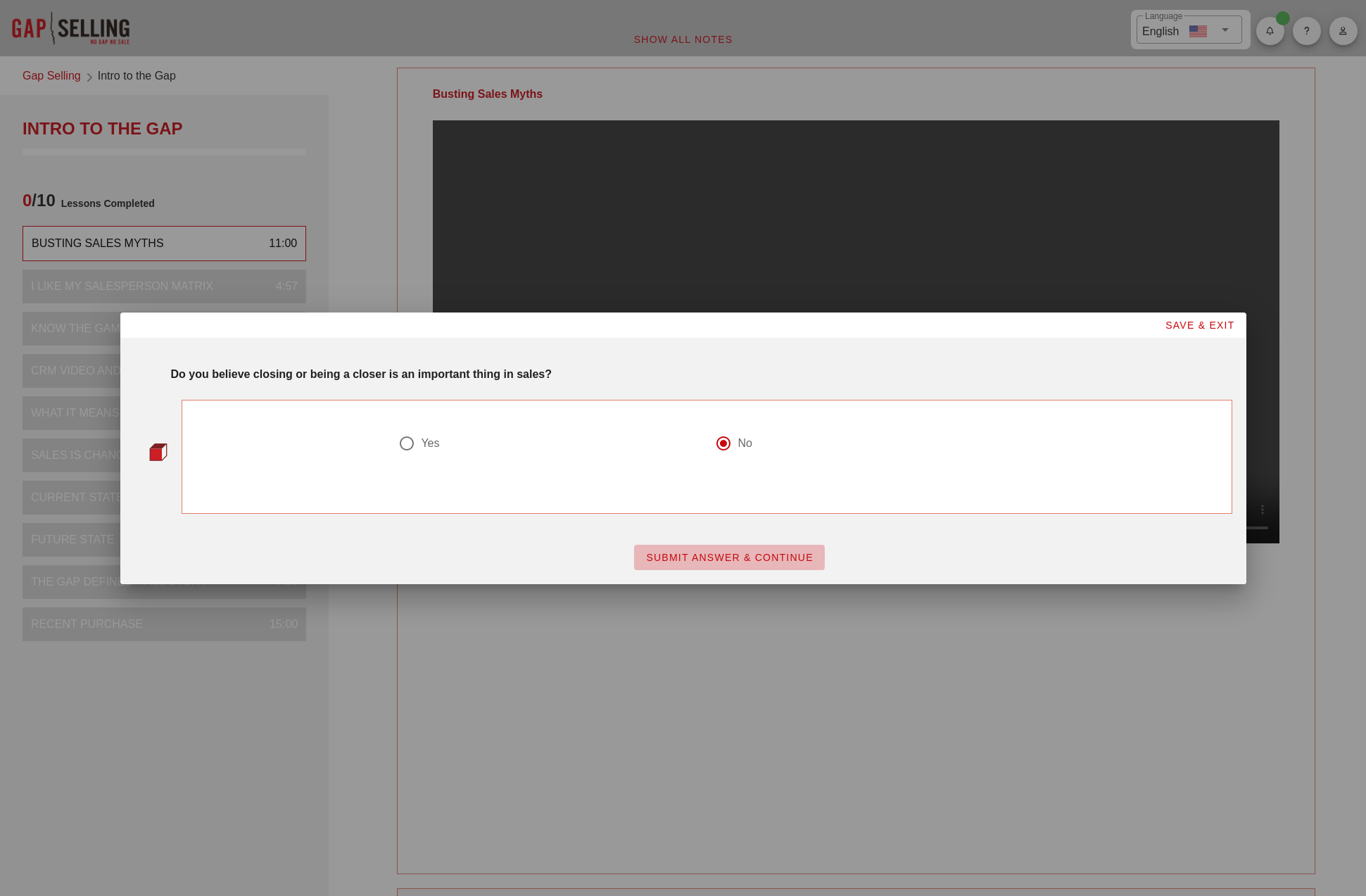 click on "SUBMIT ANSWER & CONTINUE" at bounding box center (729, 557) 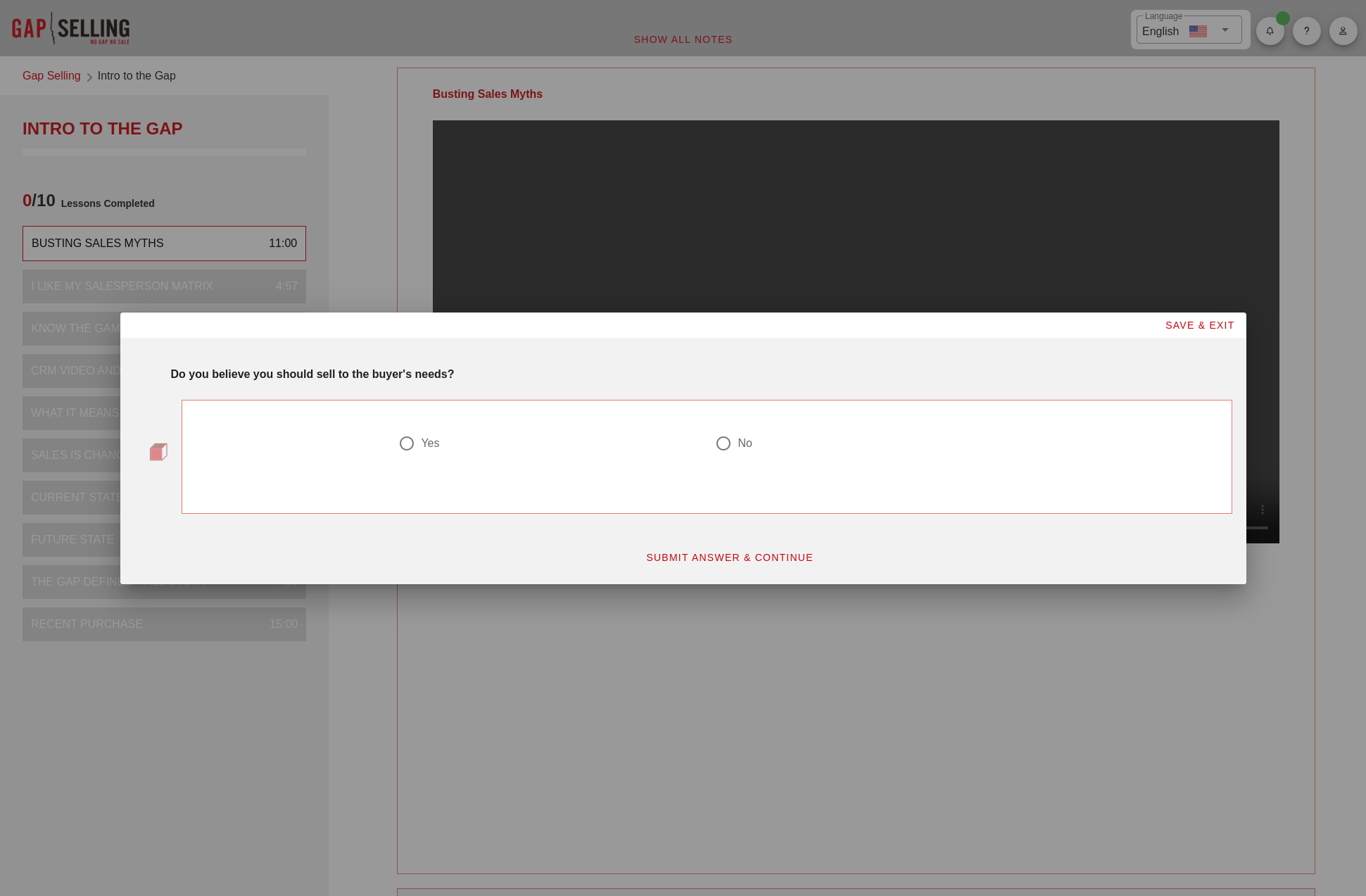 click at bounding box center [723, 443] 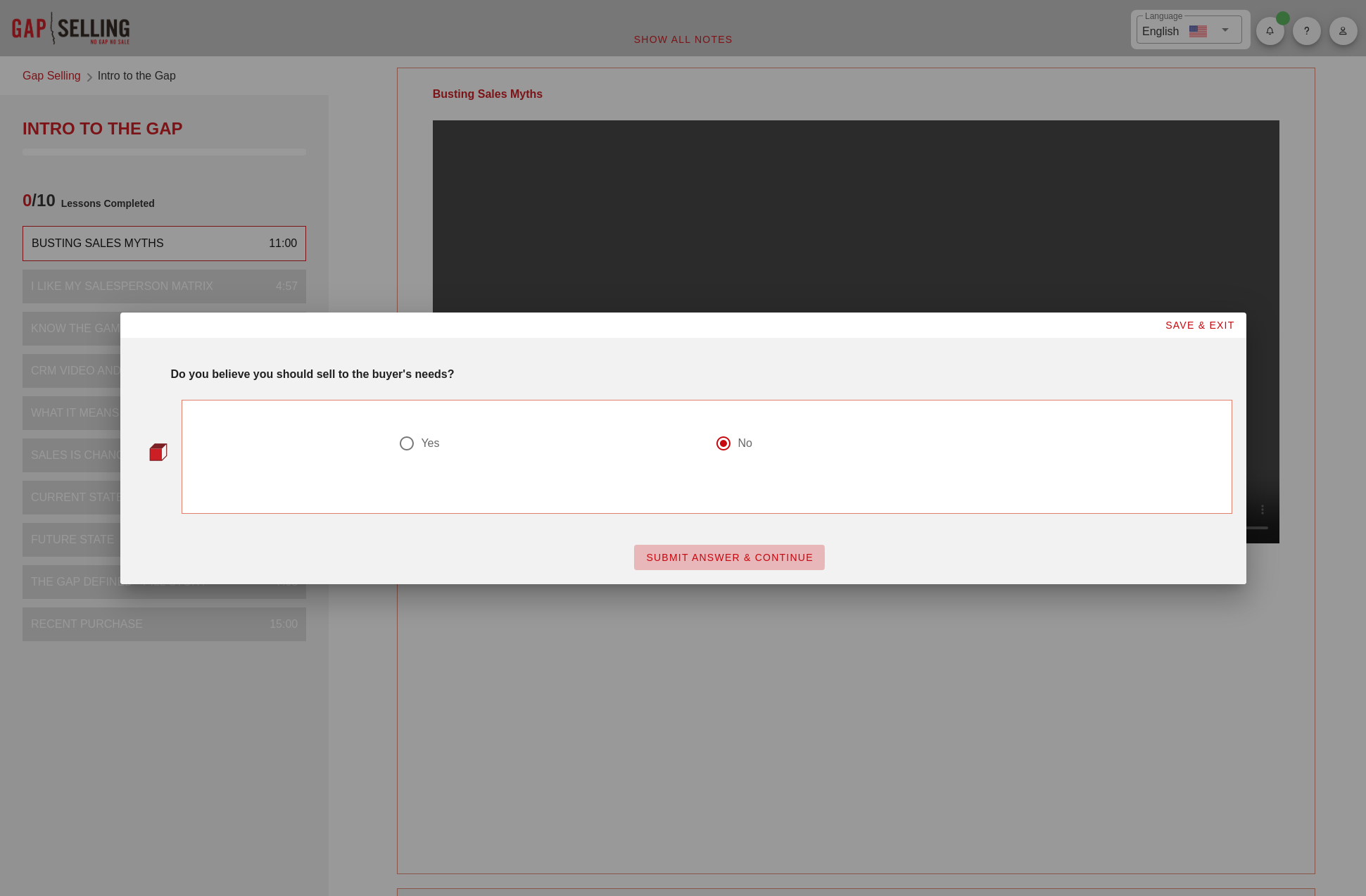 click on "SUBMIT ANSWER & CONTINUE" at bounding box center (729, 557) 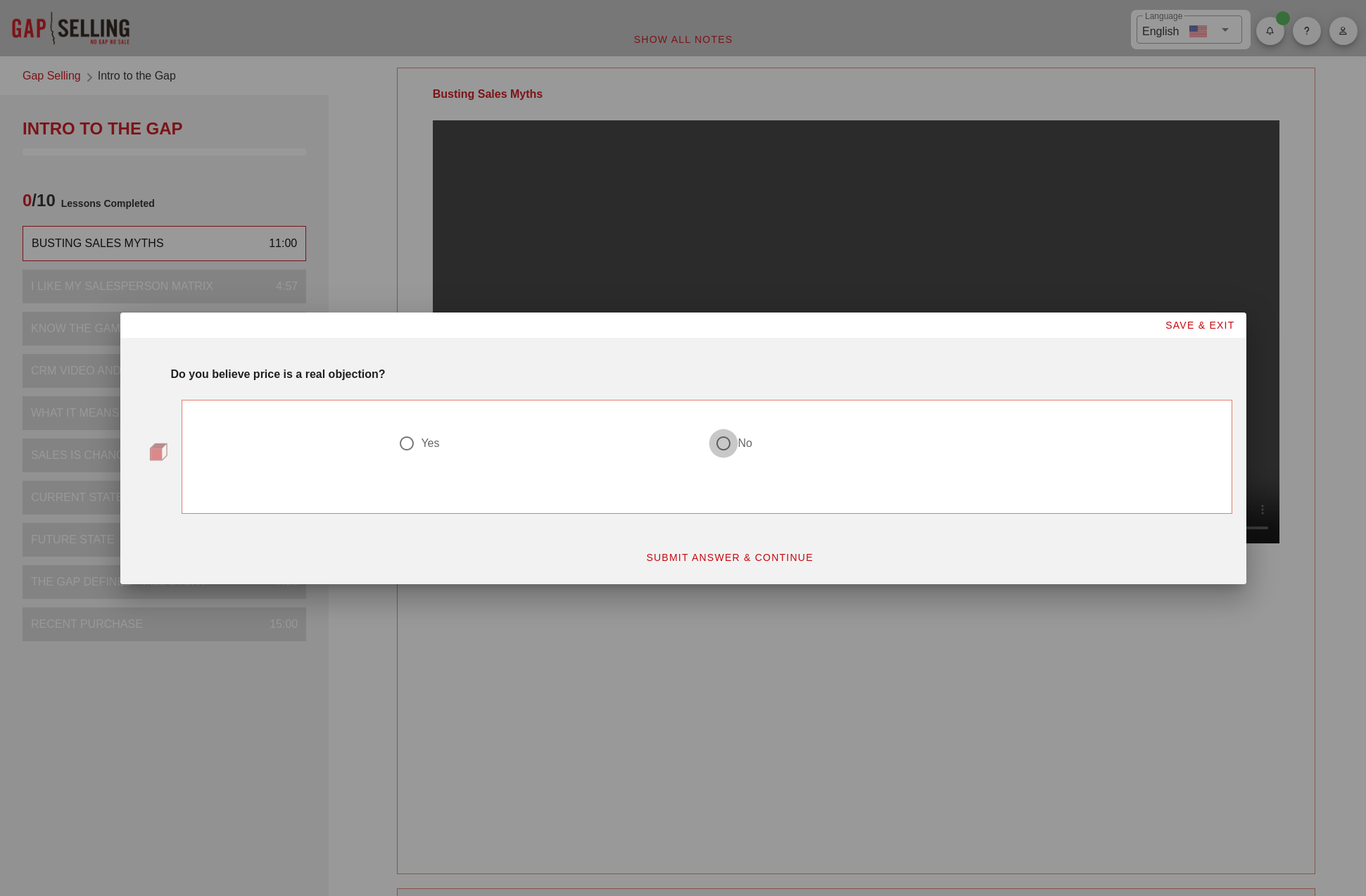 click at bounding box center [723, 443] 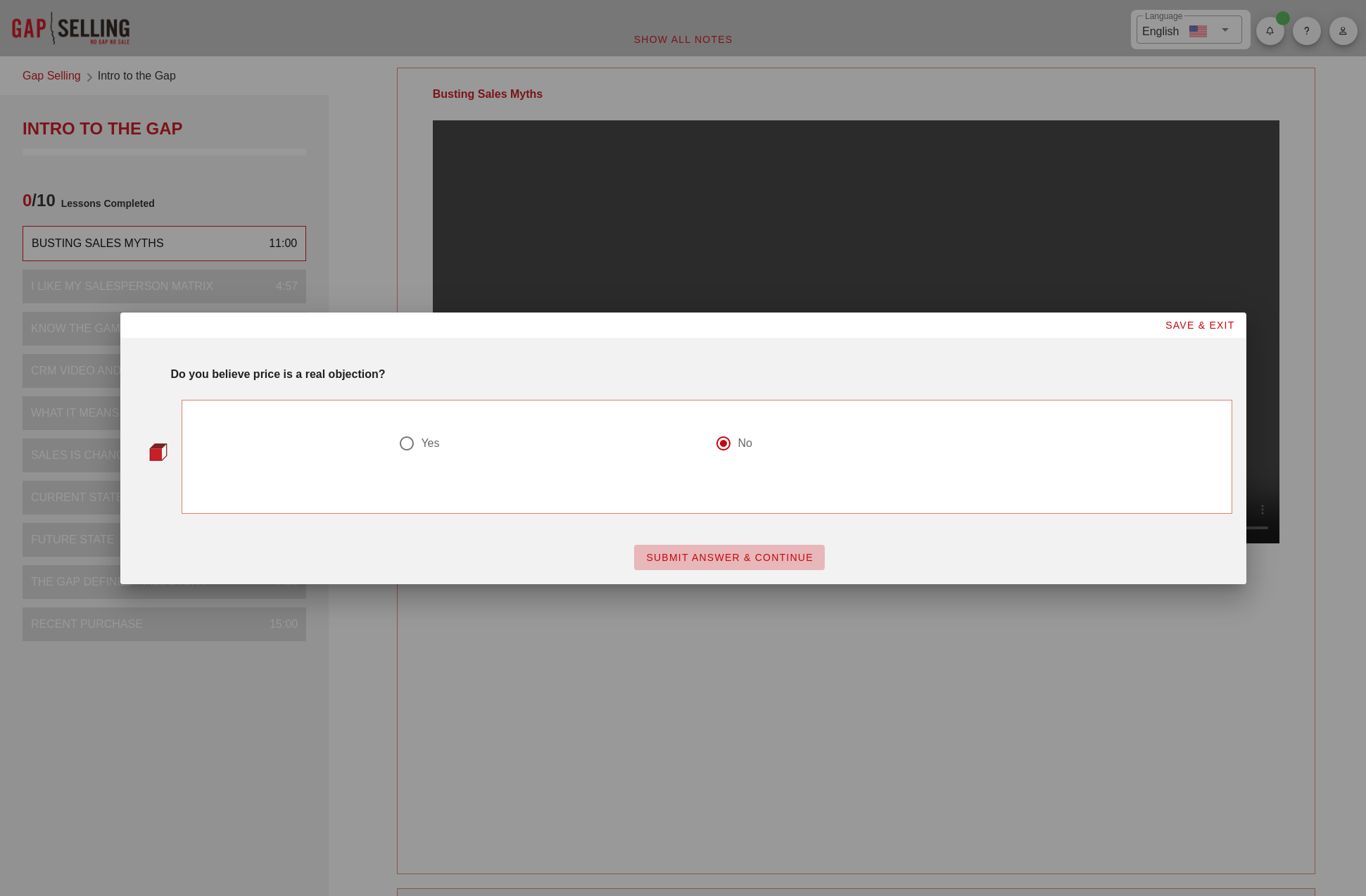 click on "SUBMIT ANSWER & CONTINUE" at bounding box center [729, 557] 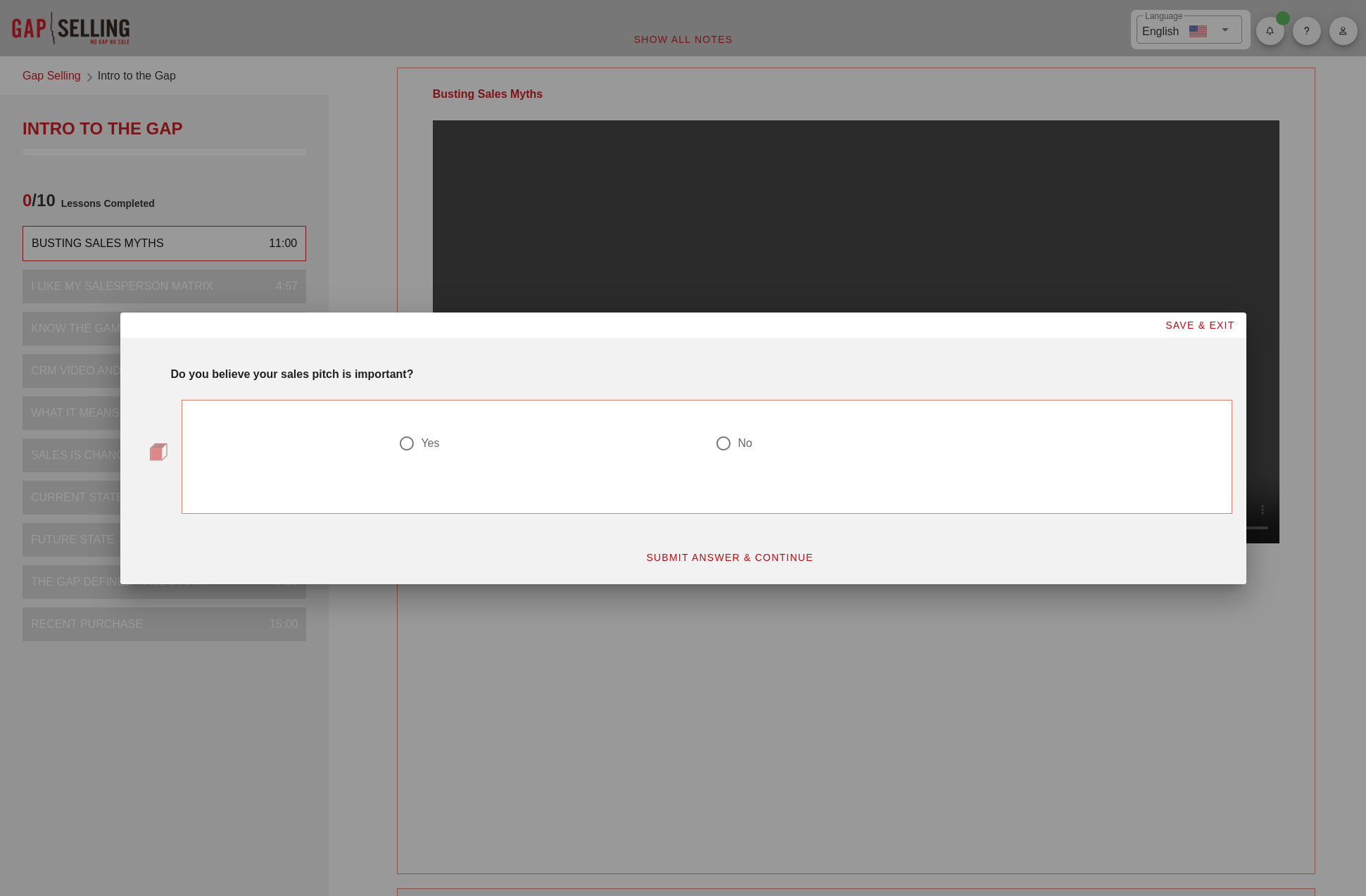drag, startPoint x: 729, startPoint y: 438, endPoint x: 729, endPoint y: 470, distance: 32 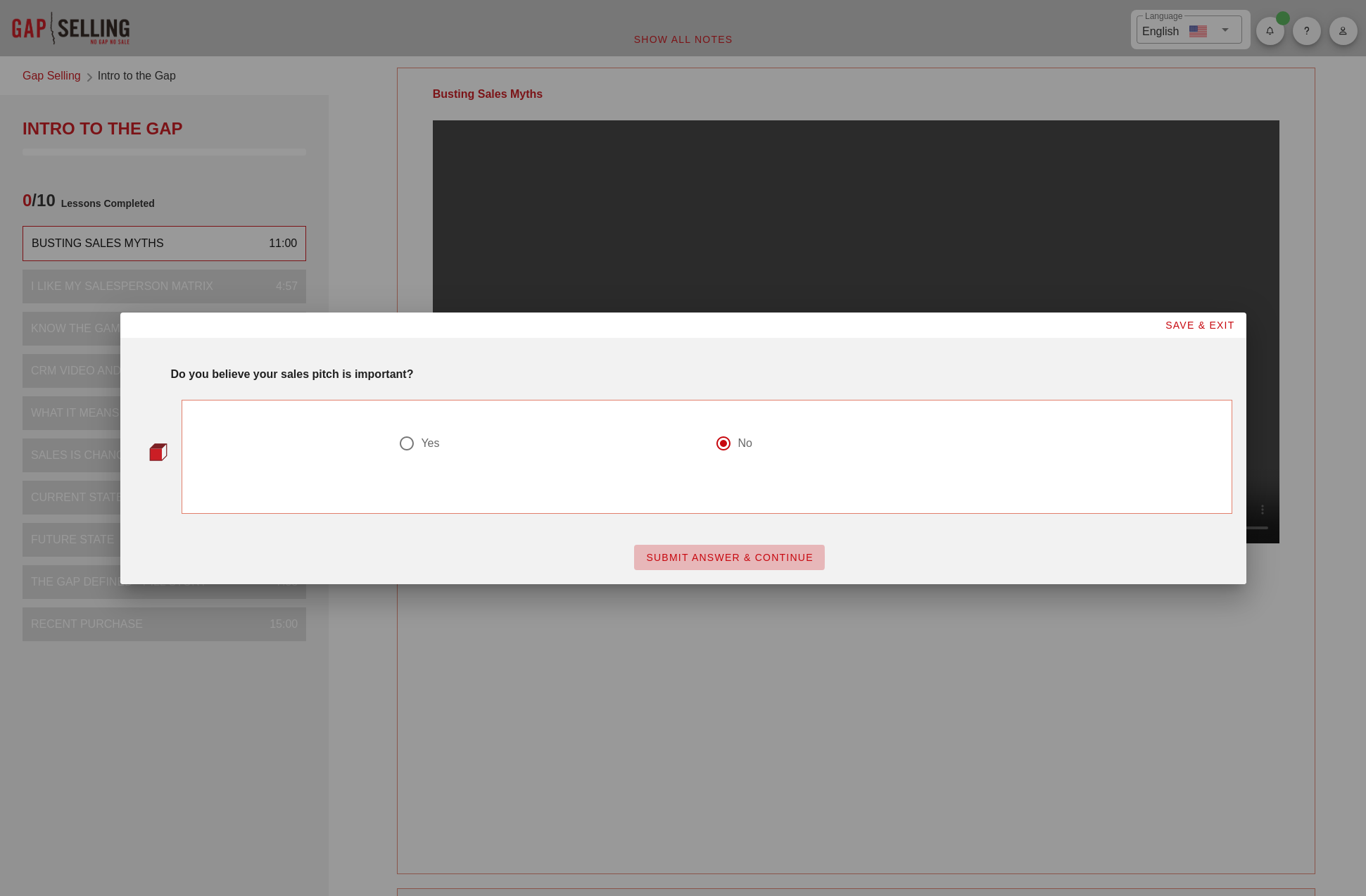click on "SUBMIT ANSWER & CONTINUE" at bounding box center [729, 557] 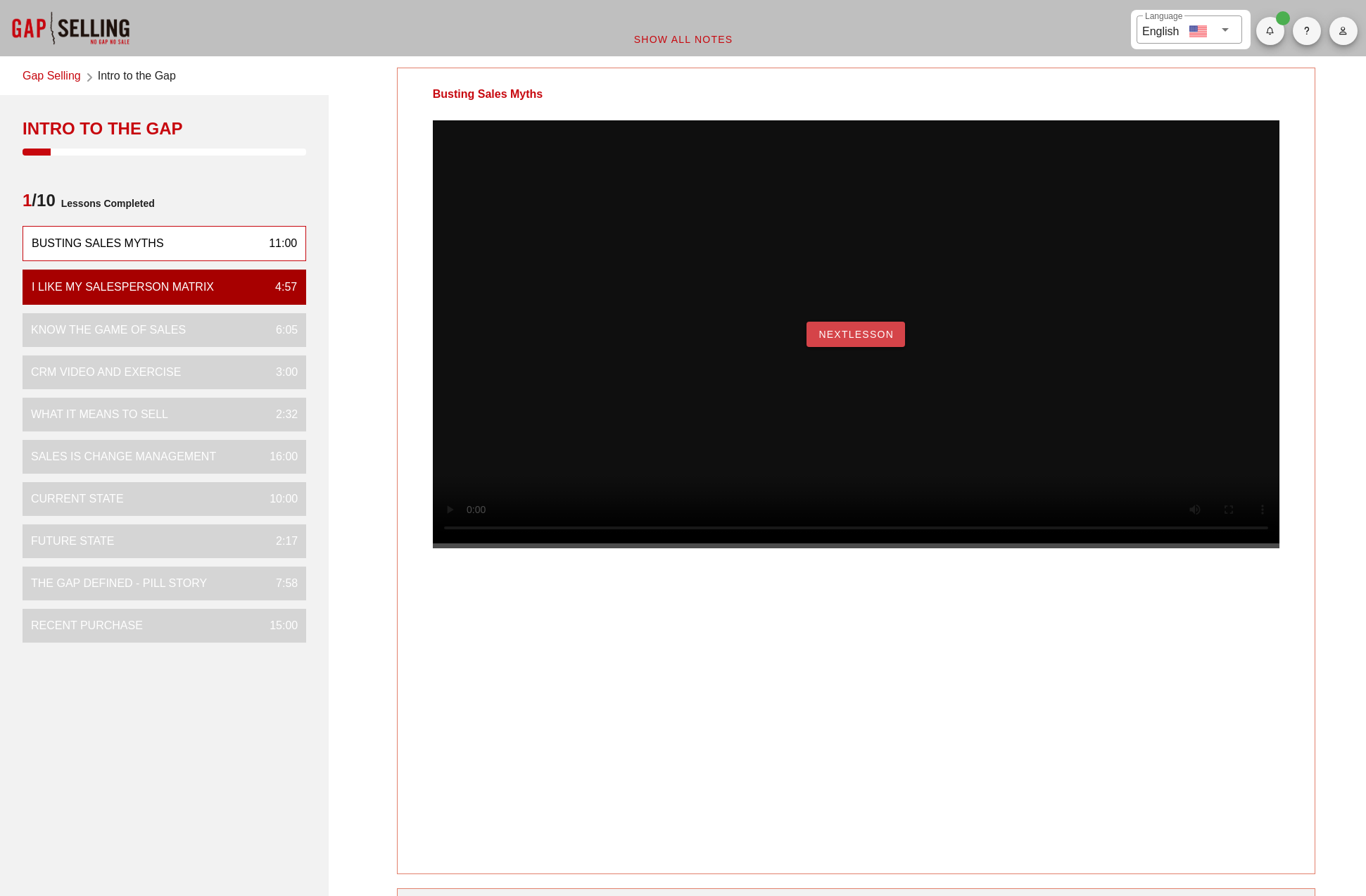 click on "NextLesson" at bounding box center [856, 334] 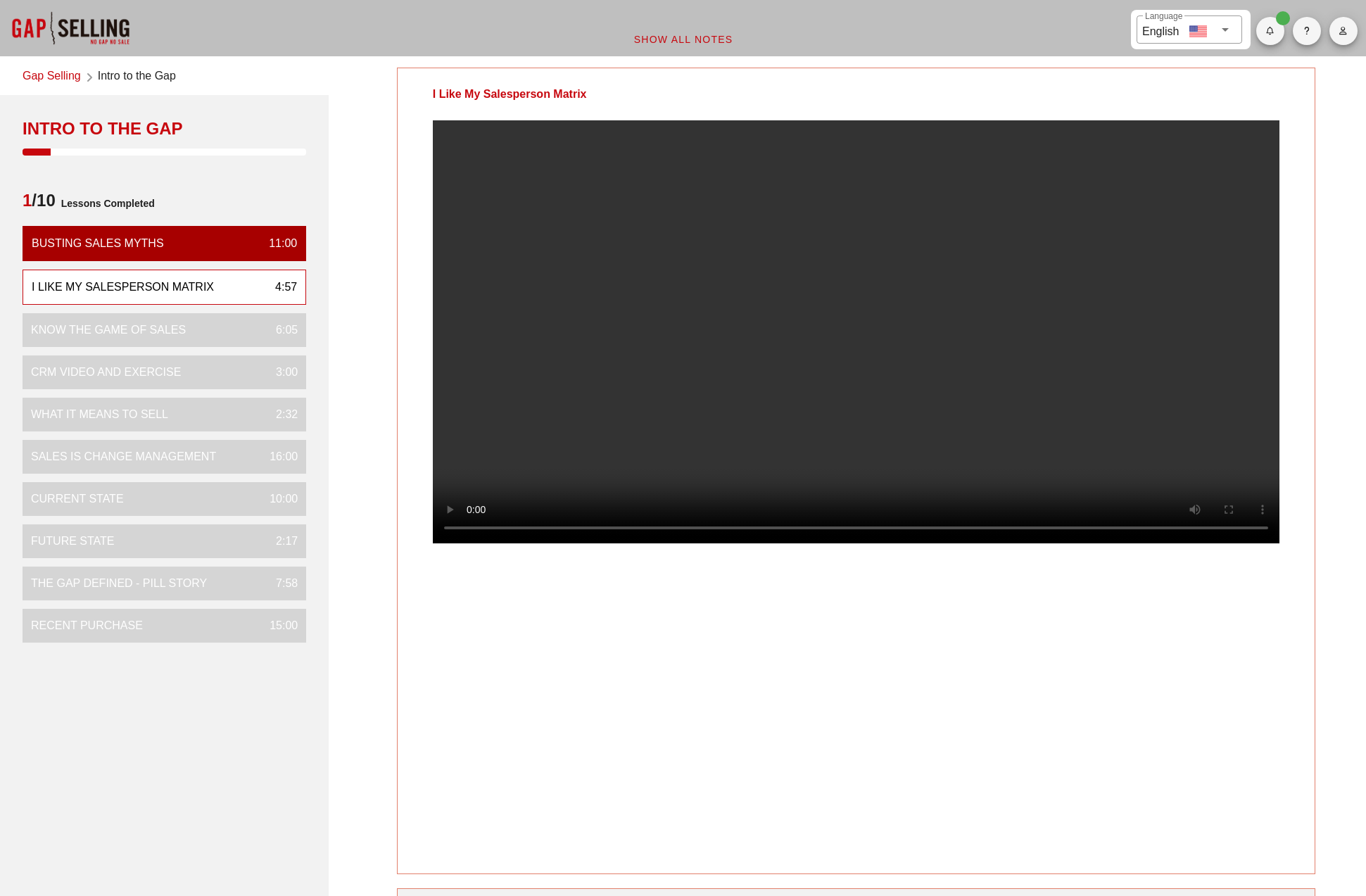 drag, startPoint x: 18, startPoint y: 560, endPoint x: 734, endPoint y: 686, distance: 727.0021 